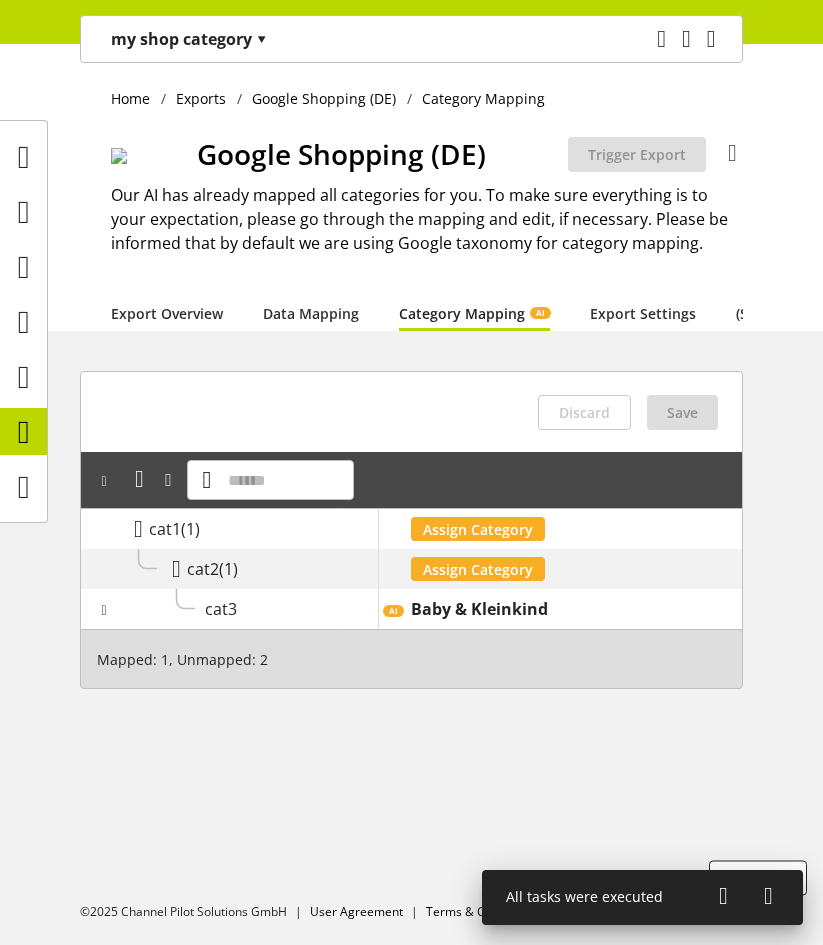 scroll, scrollTop: 0, scrollLeft: 0, axis: both 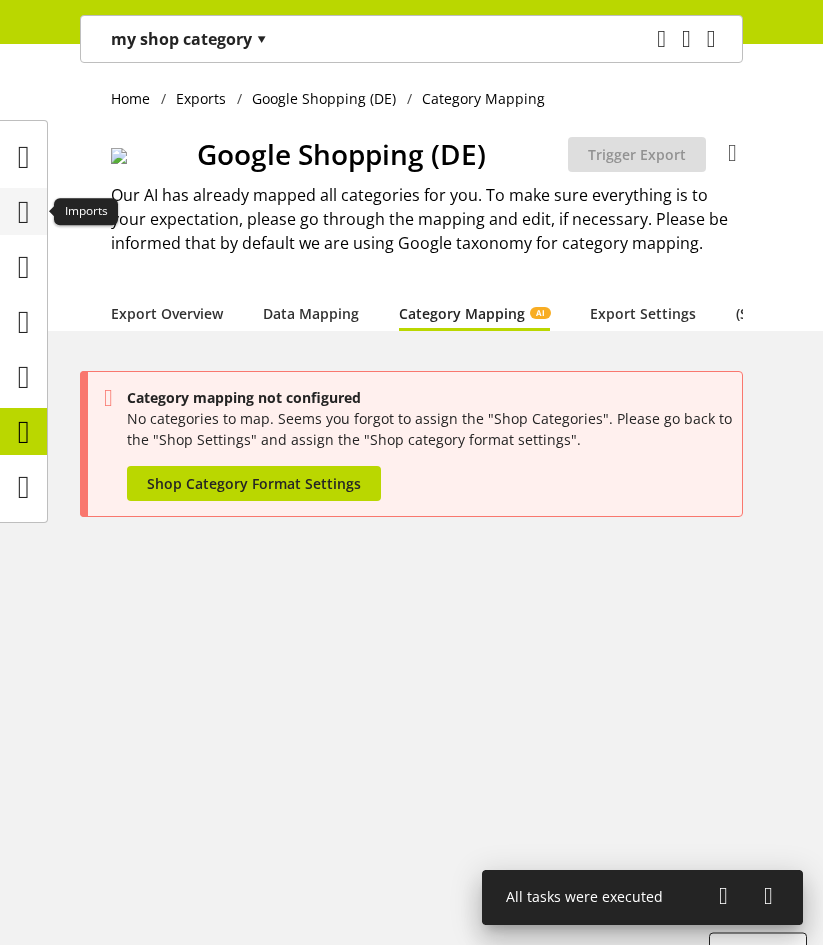 click at bounding box center (24, 212) 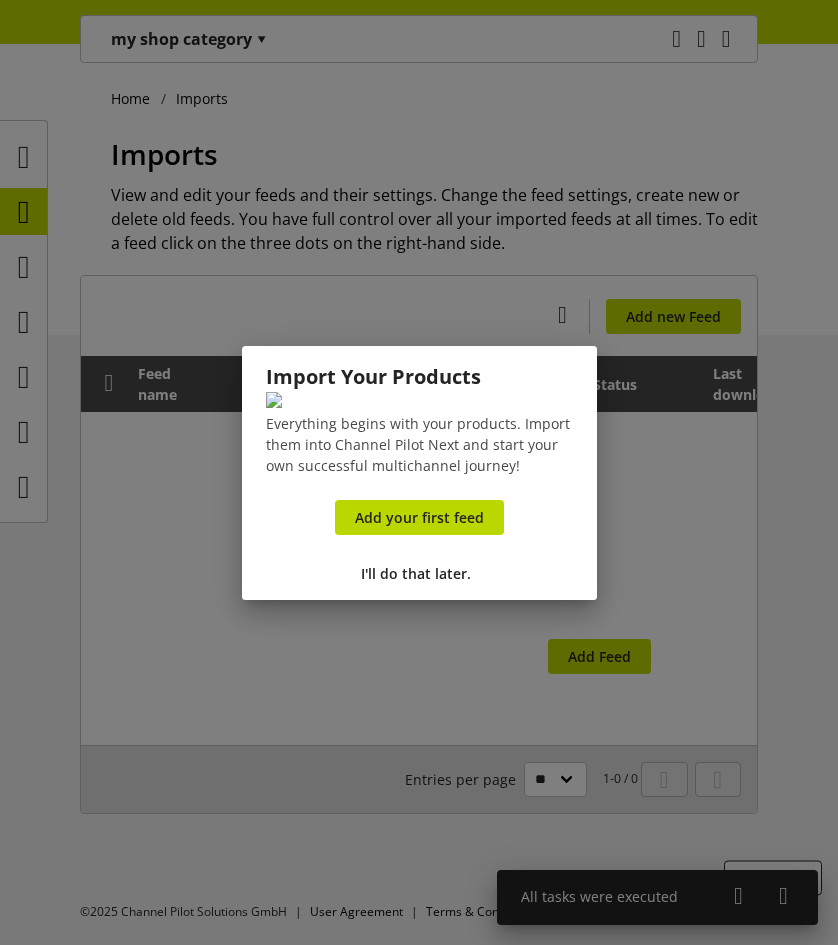click on "Add your first feed" at bounding box center [419, 521] 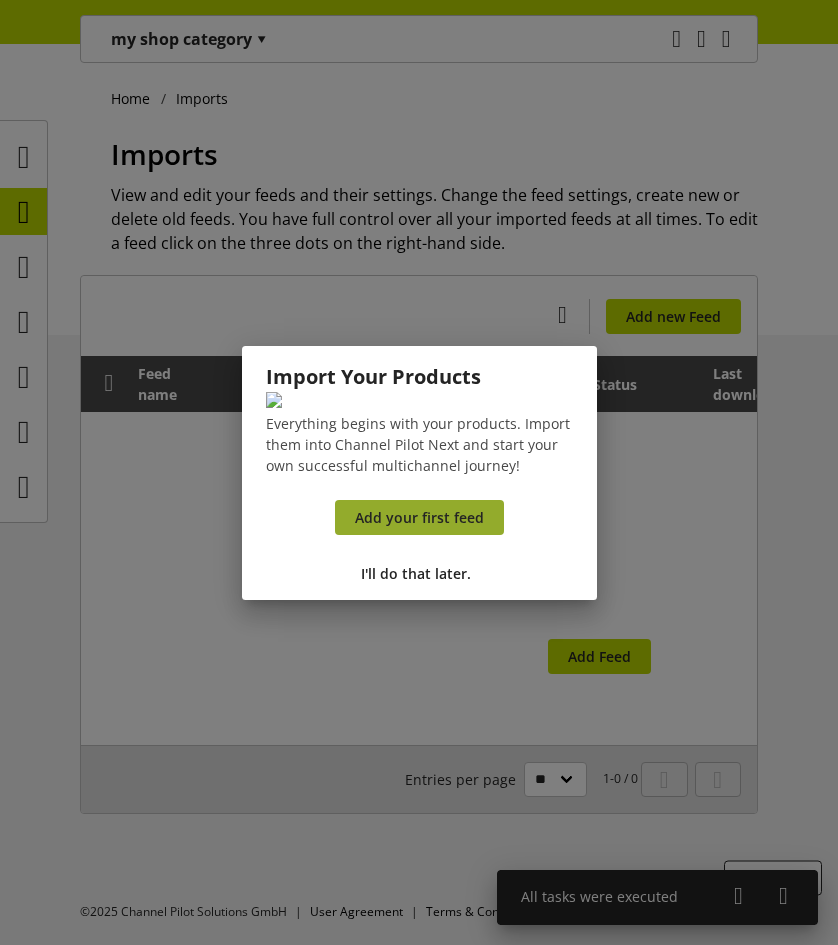 click on "Add your first feed" at bounding box center (419, 517) 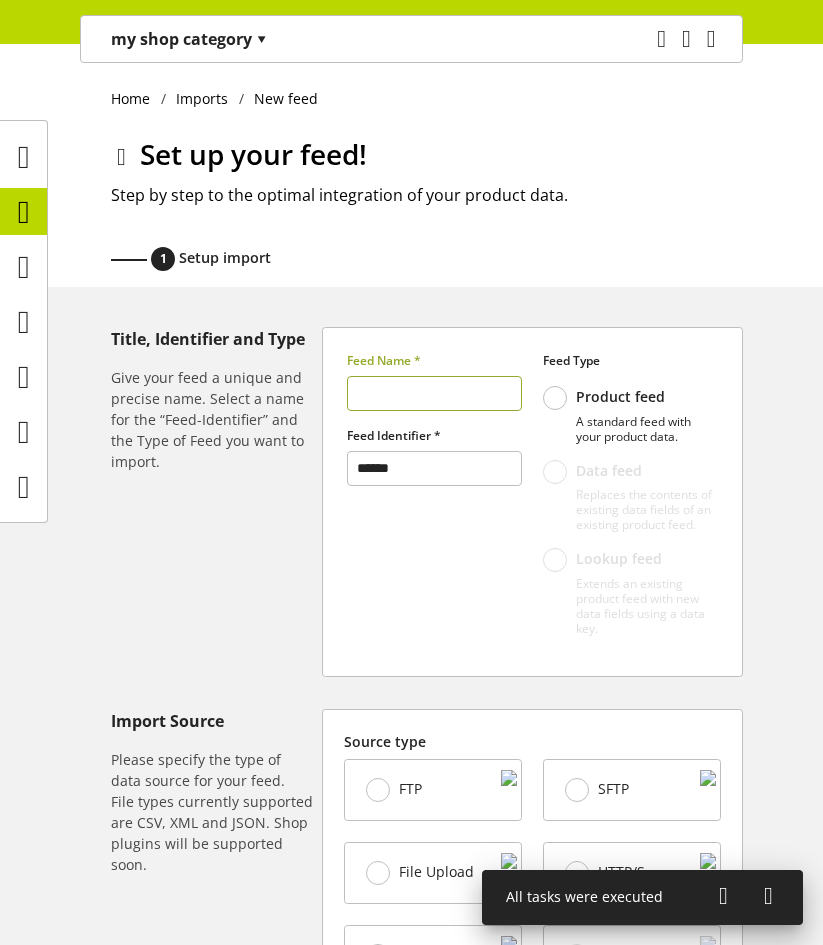 click at bounding box center (434, 393) 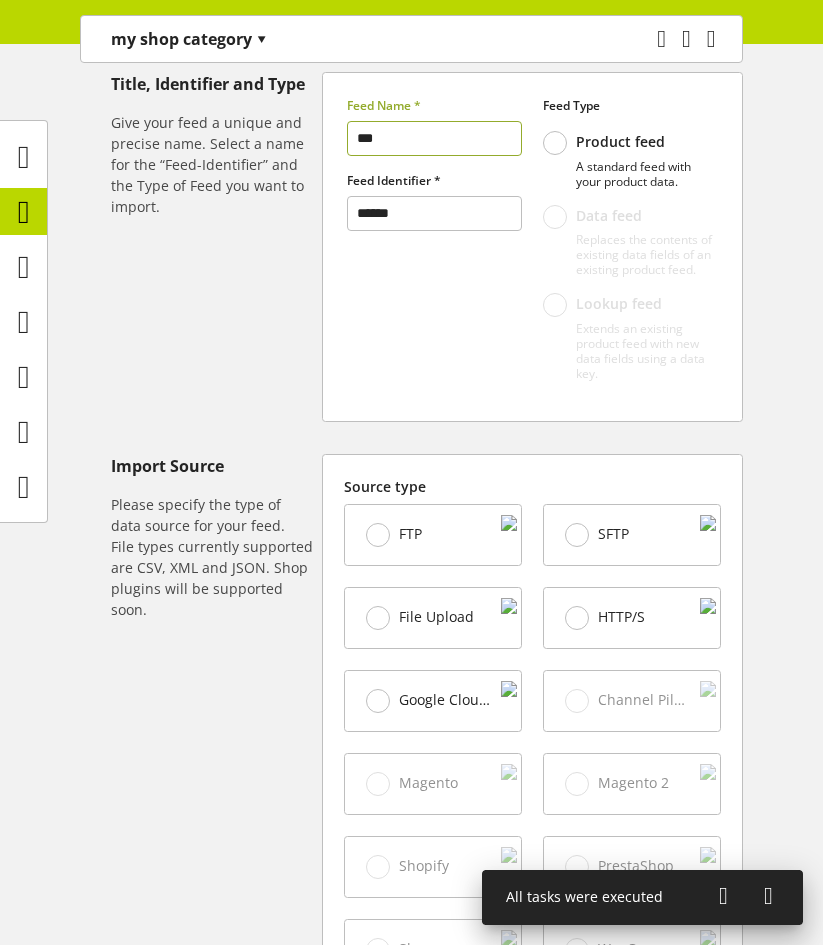 scroll, scrollTop: 300, scrollLeft: 0, axis: vertical 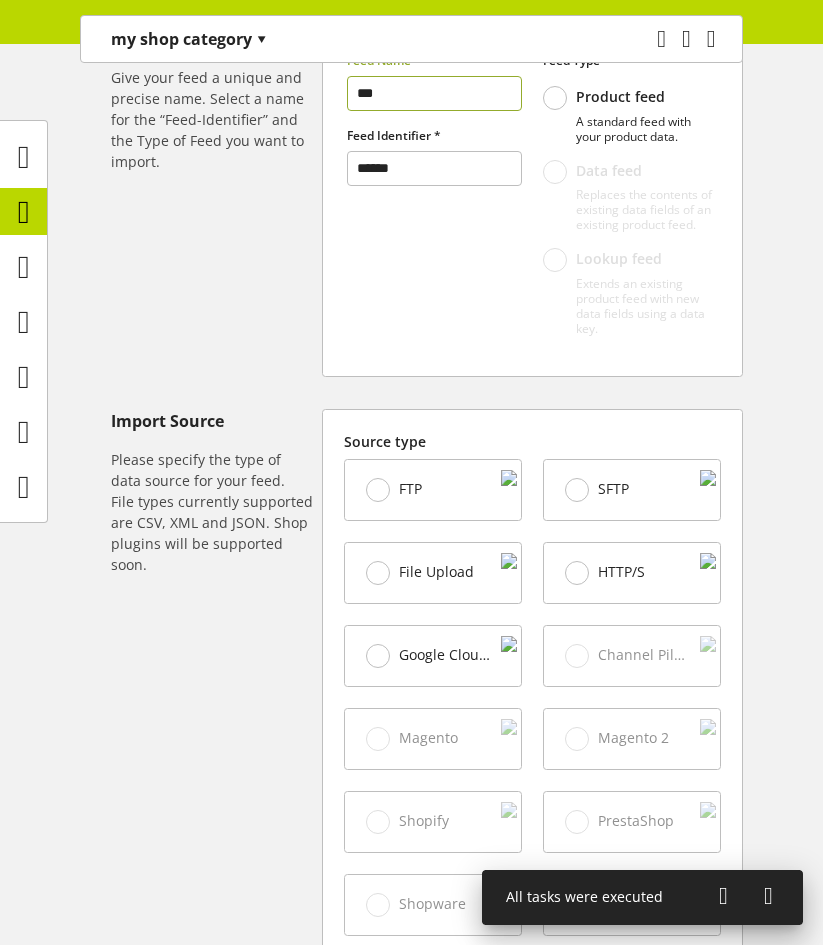 type on "***" 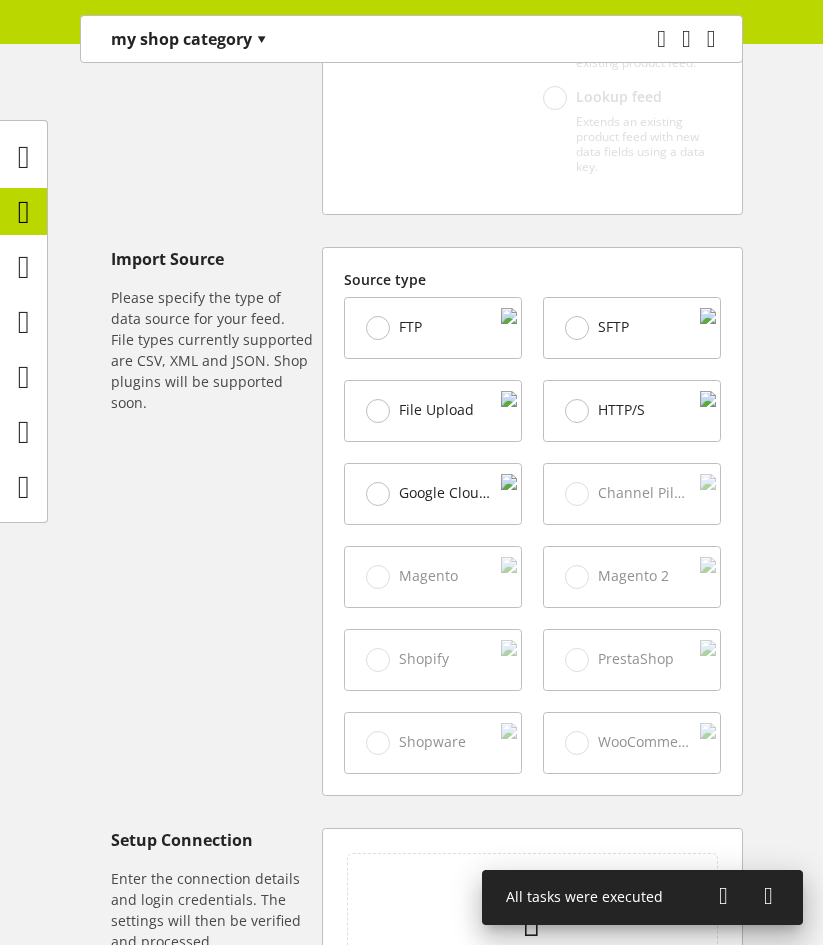 scroll, scrollTop: 600, scrollLeft: 0, axis: vertical 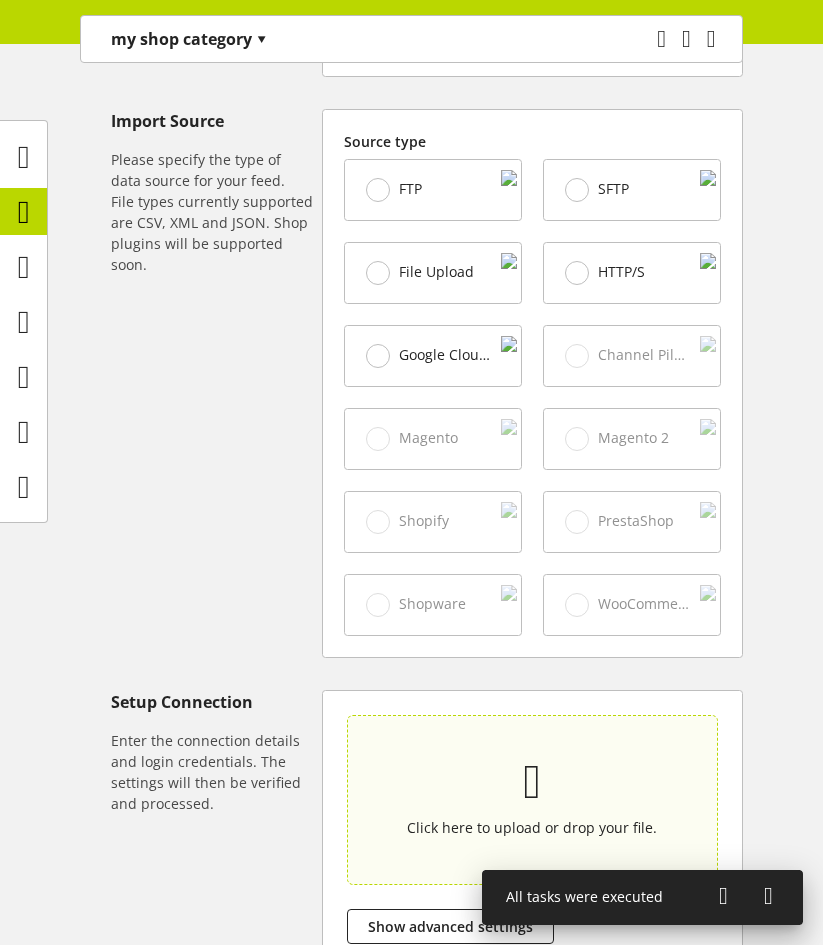 click on "Click here to upload or drop your file." at bounding box center (532, 799) 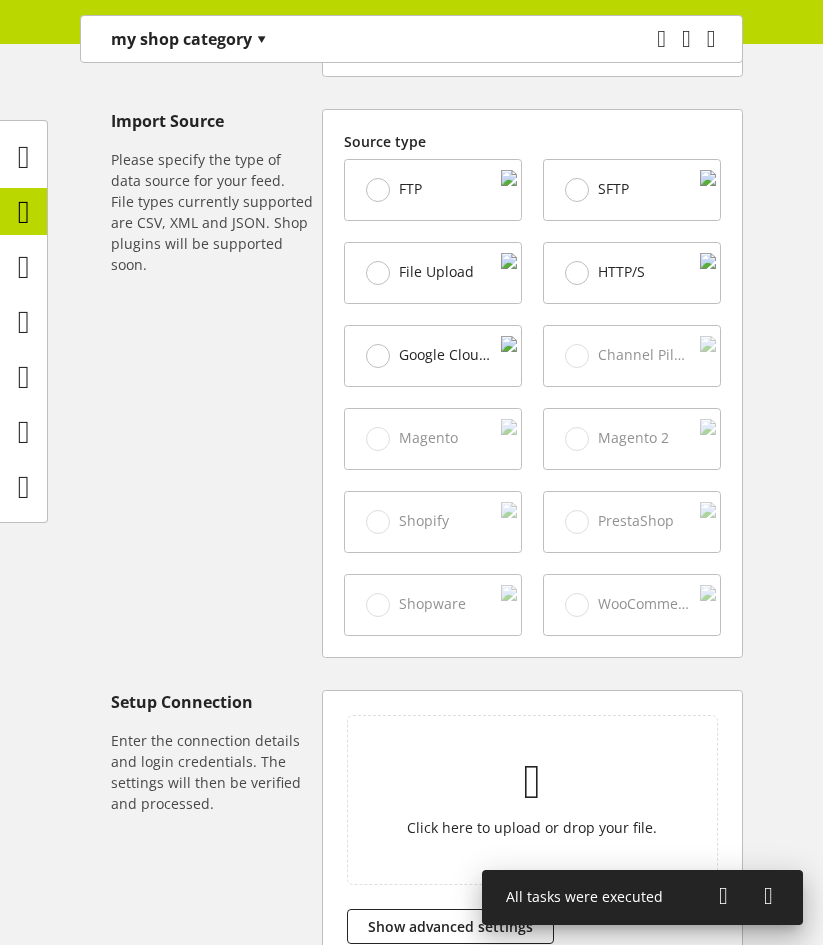 type on "**********" 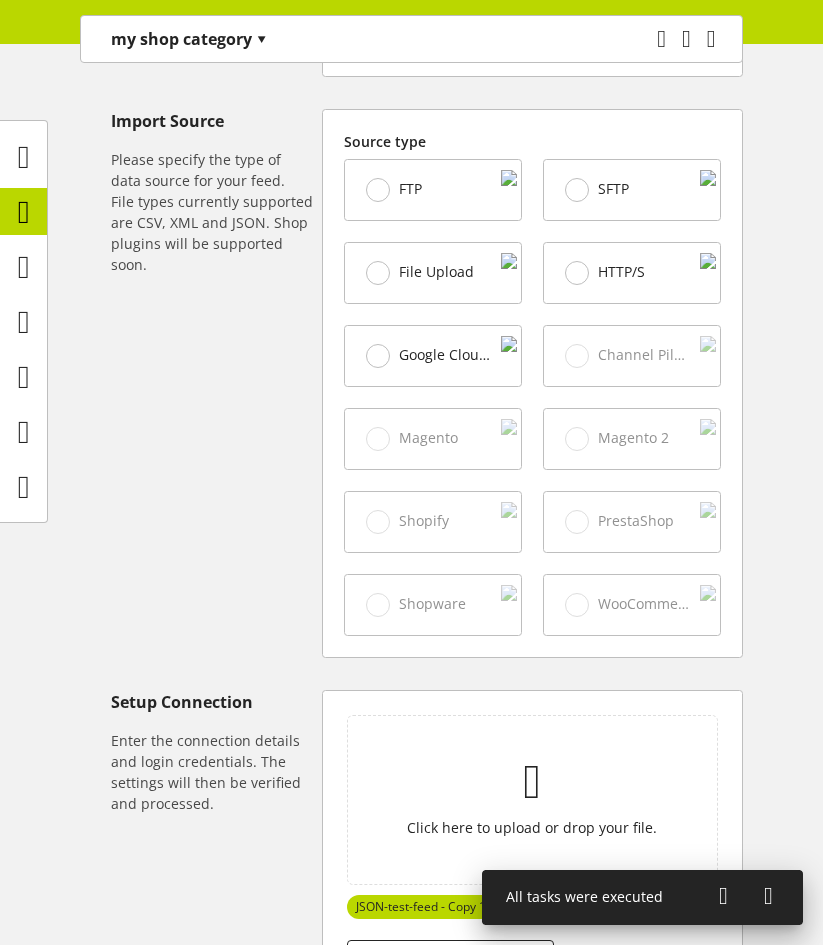 scroll, scrollTop: 839, scrollLeft: 0, axis: vertical 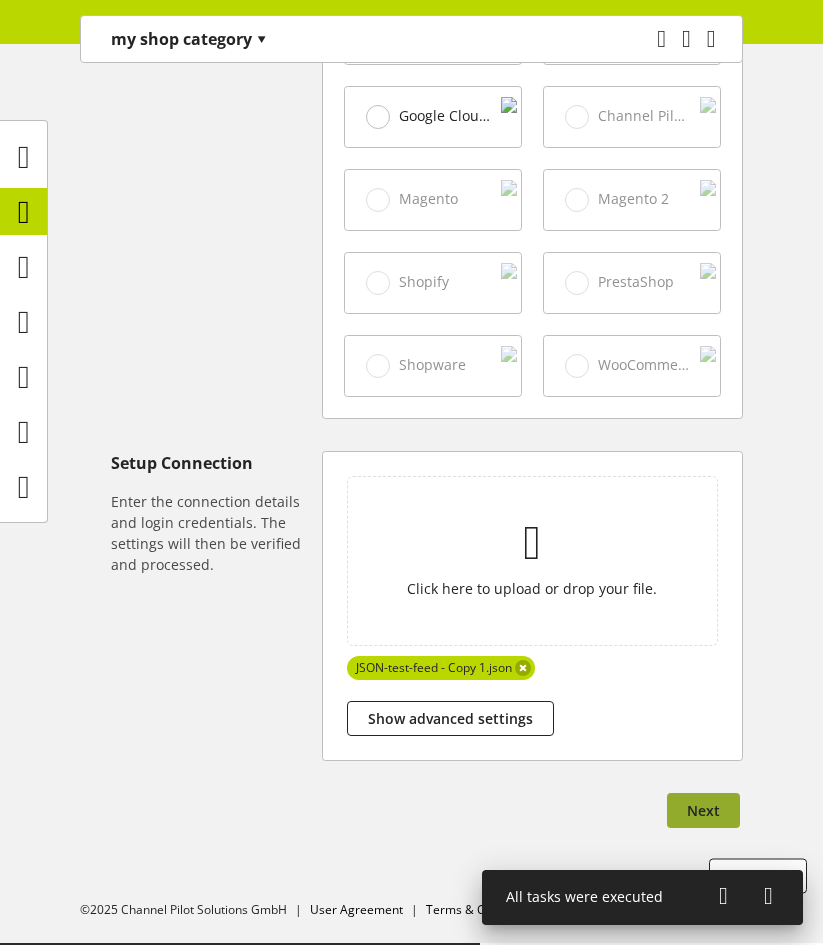 click on "Next" at bounding box center [703, 810] 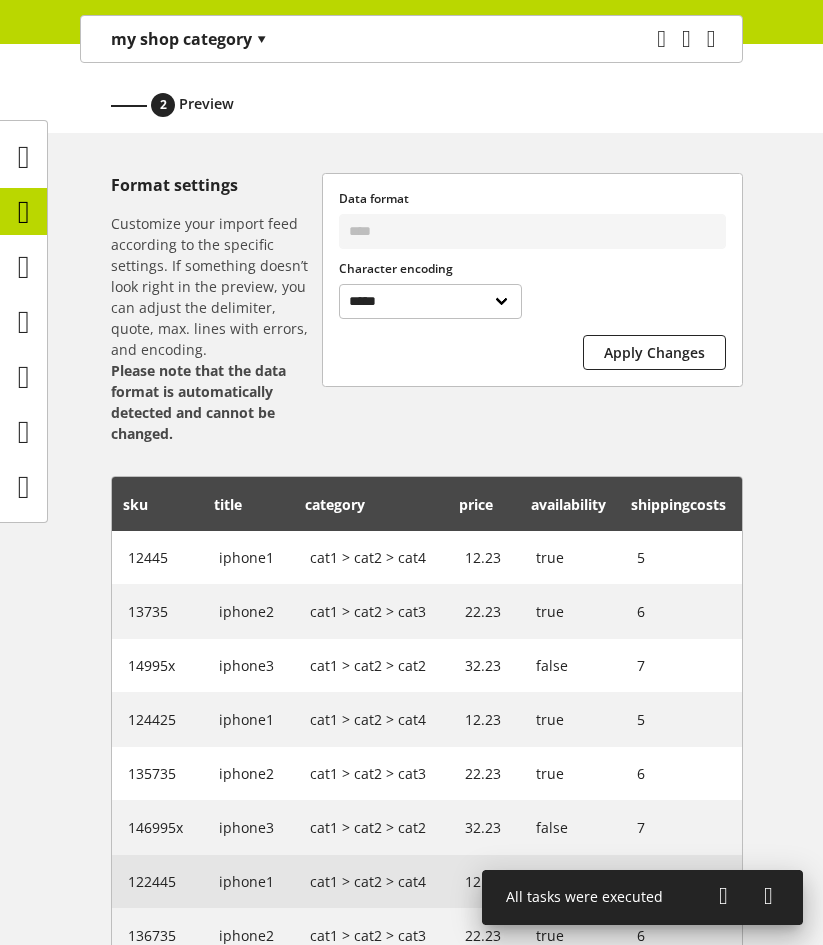 scroll, scrollTop: 469, scrollLeft: 0, axis: vertical 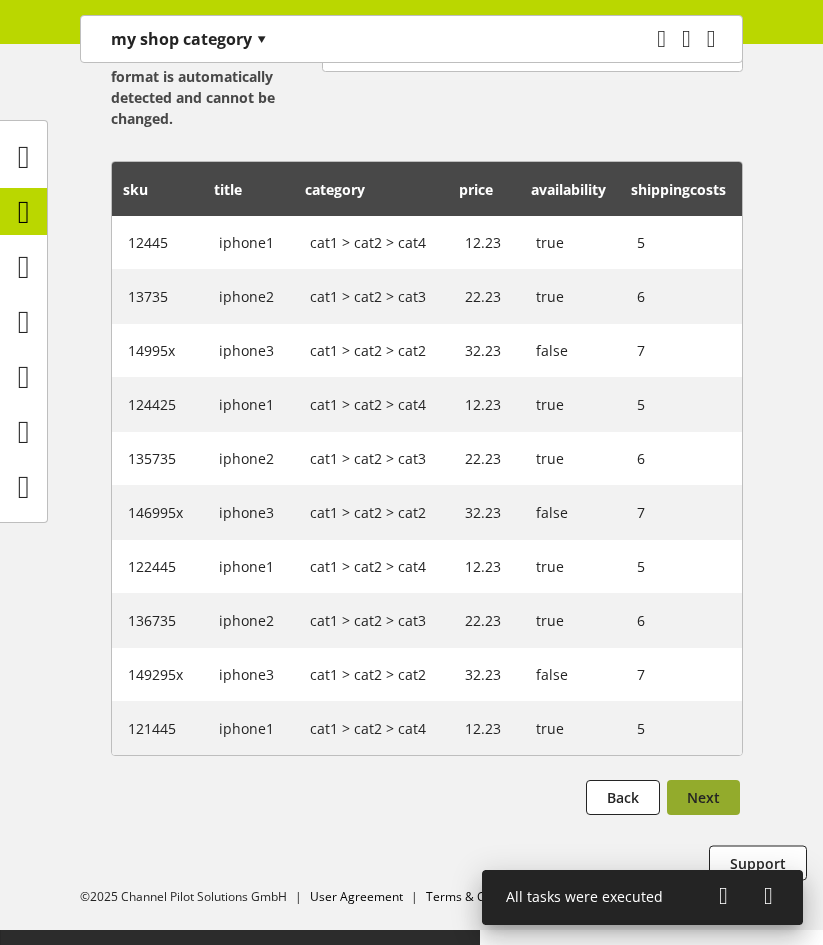 click on "Next" at bounding box center (703, 797) 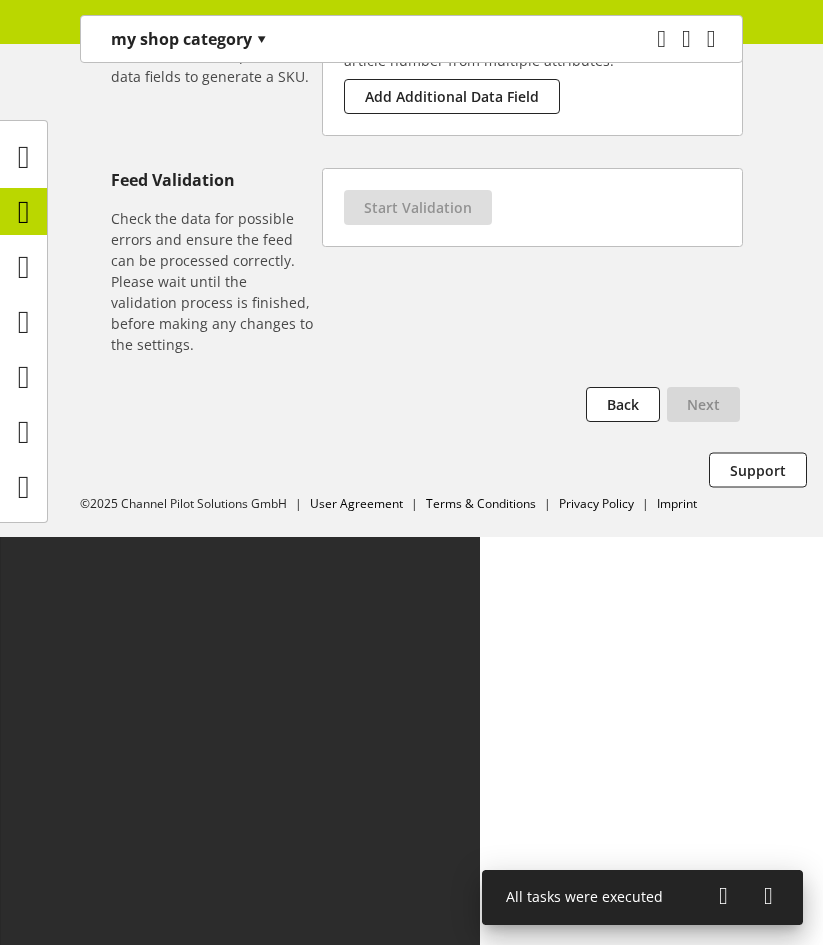 scroll, scrollTop: 0, scrollLeft: 0, axis: both 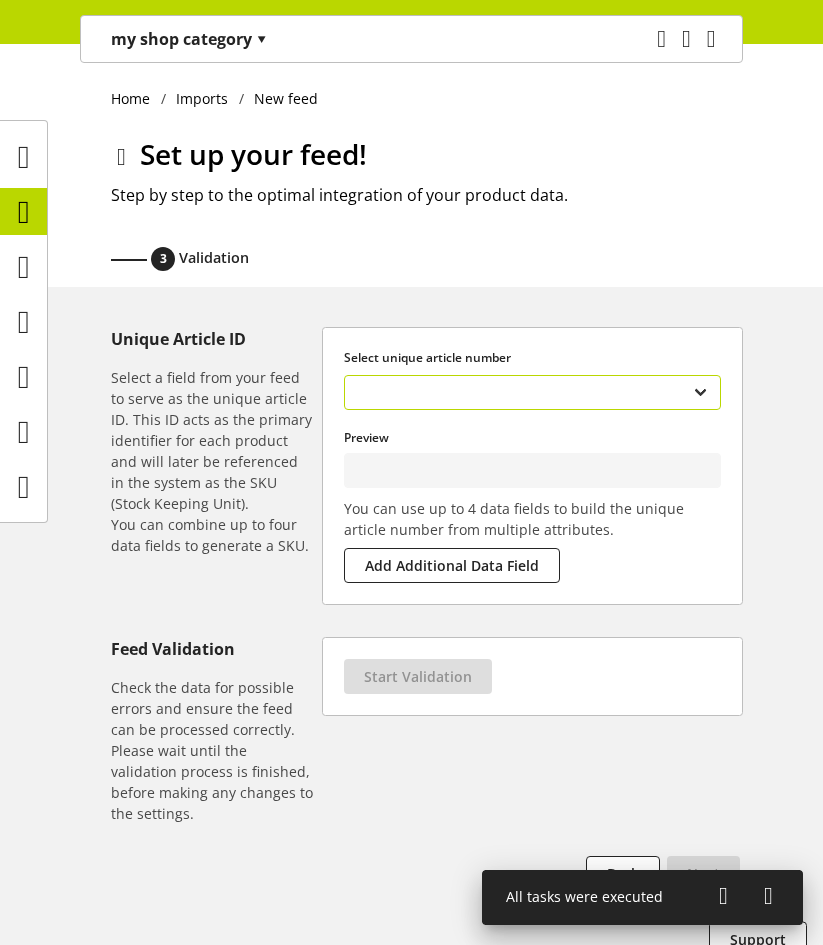 click on "**********" at bounding box center (532, 392) 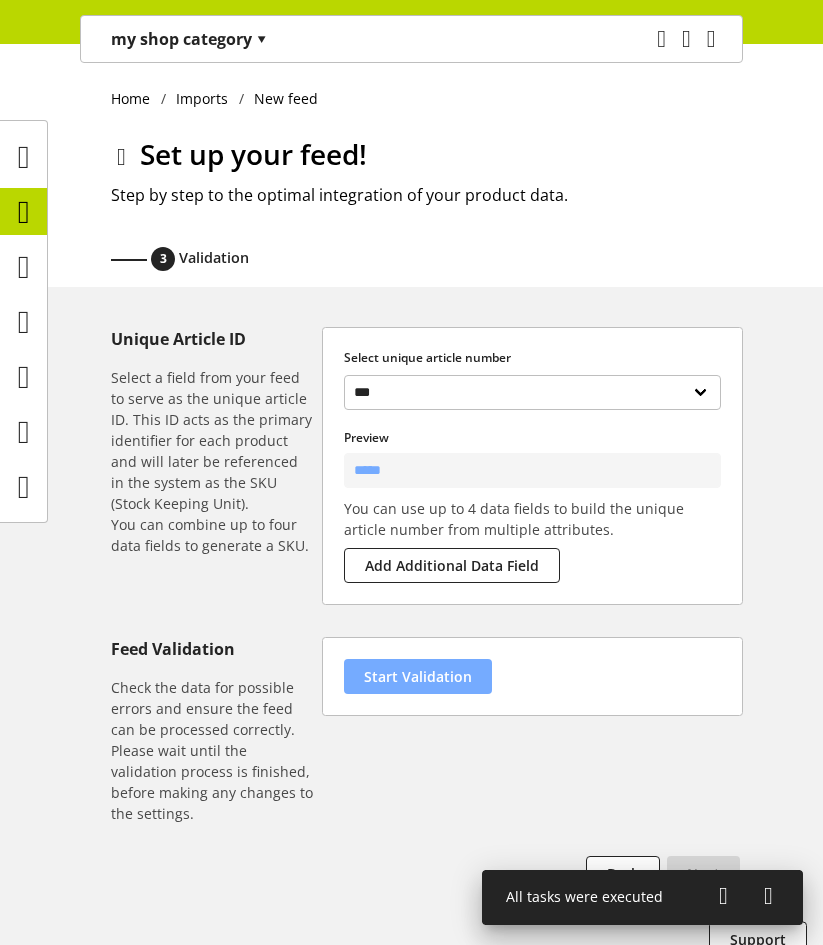 click on "Start Validation" at bounding box center (418, 676) 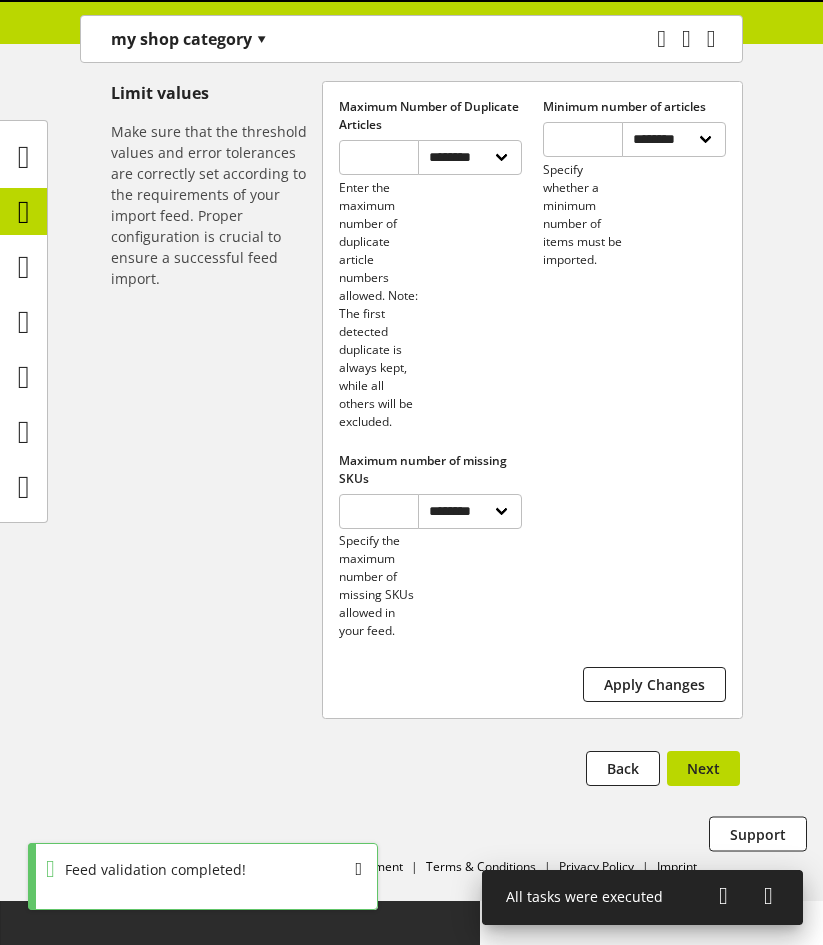 scroll, scrollTop: 868, scrollLeft: 0, axis: vertical 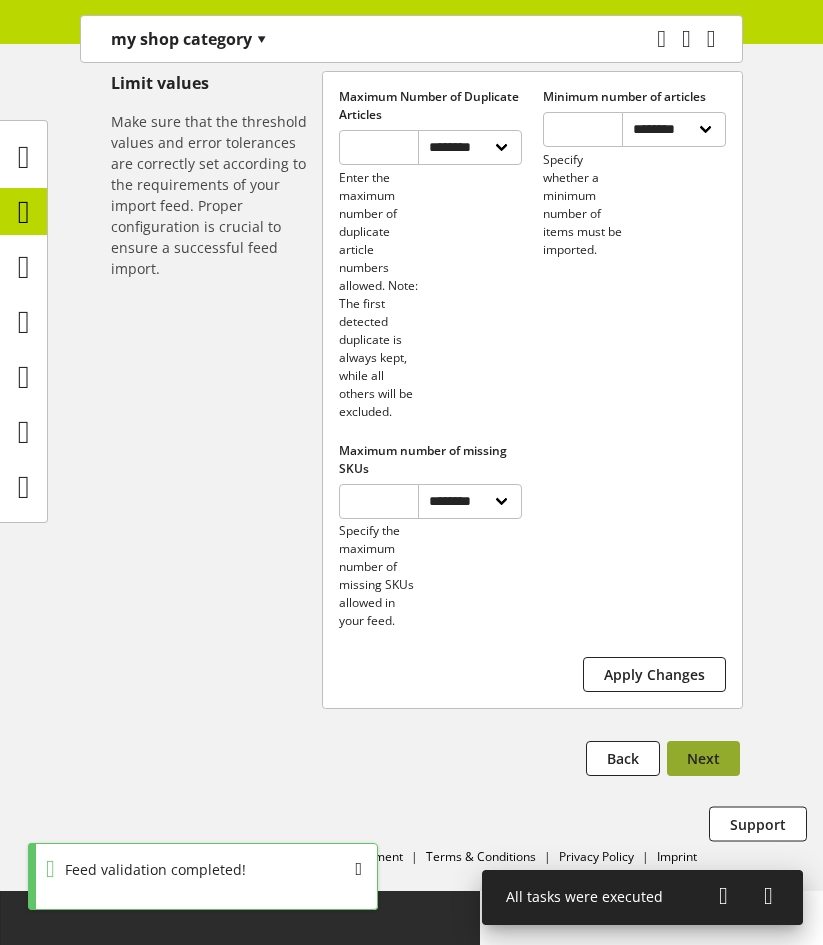 click on "Next" at bounding box center [703, 758] 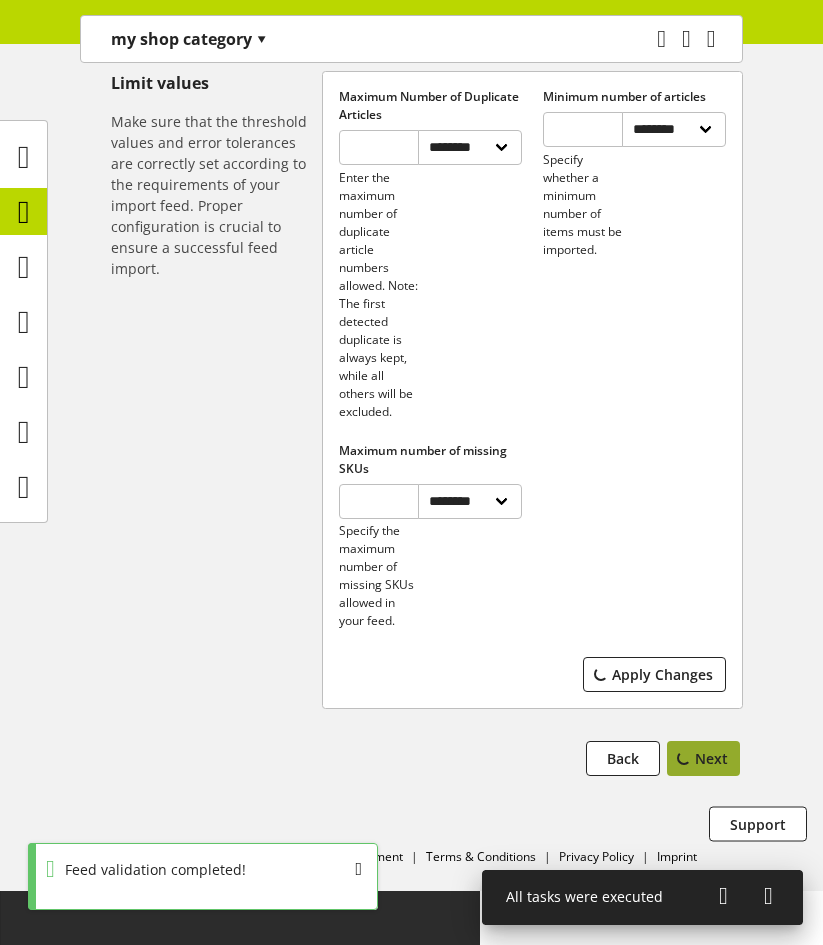 scroll, scrollTop: 0, scrollLeft: 0, axis: both 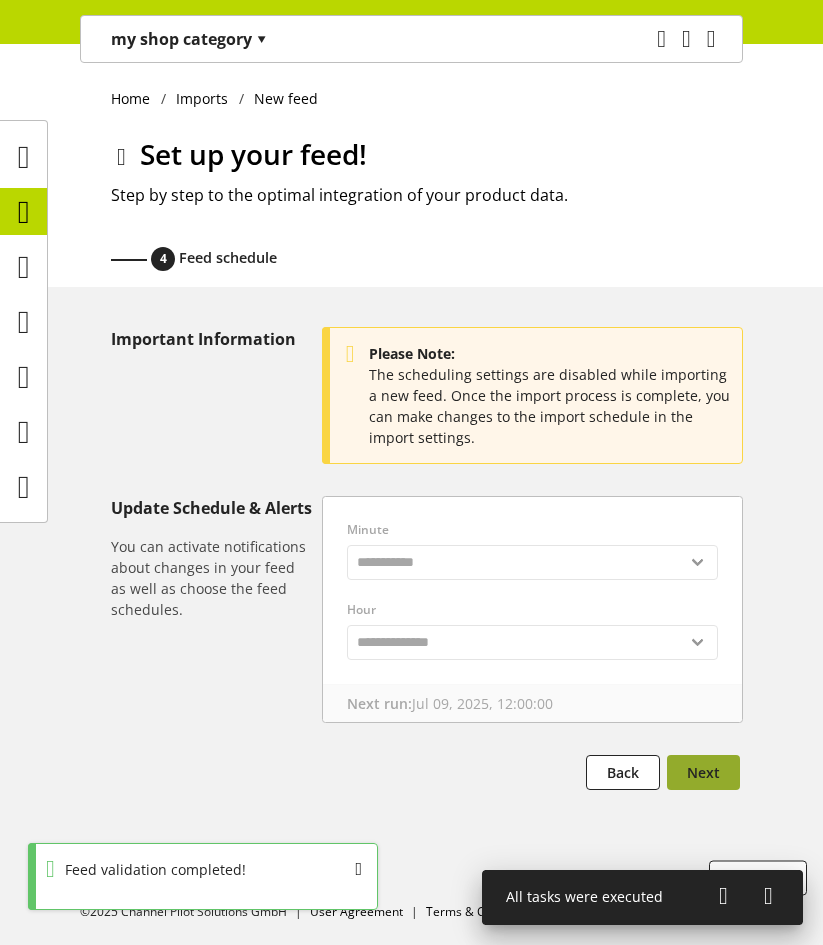 click on "Next" at bounding box center (703, 772) 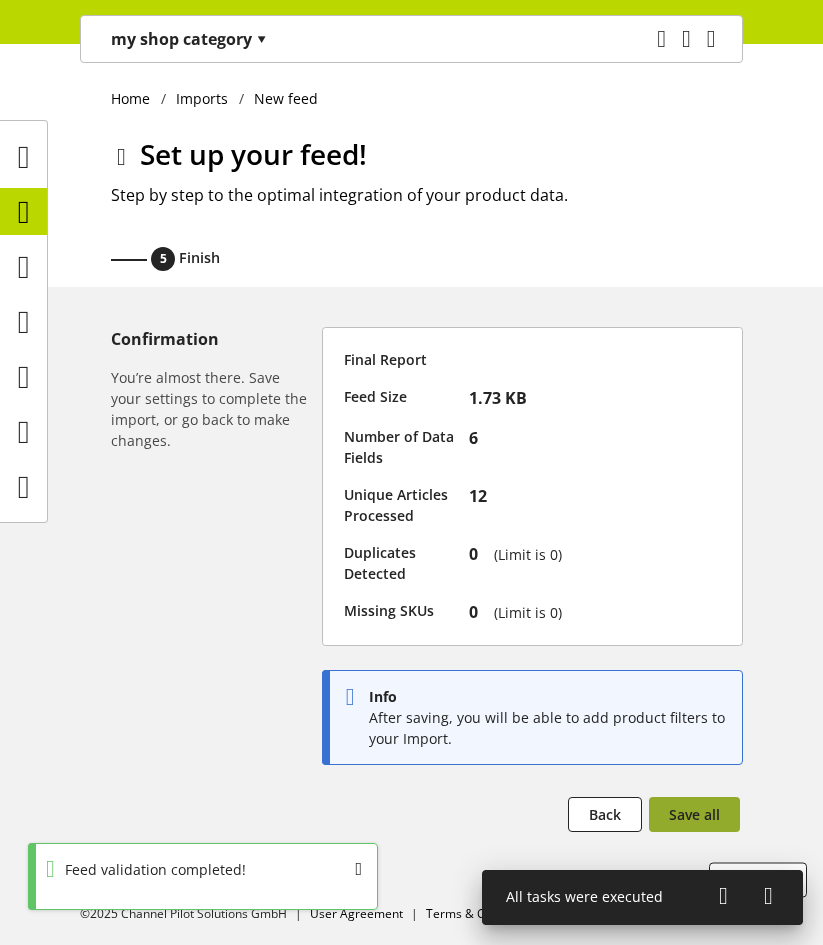 click on "Save all" at bounding box center (694, 814) 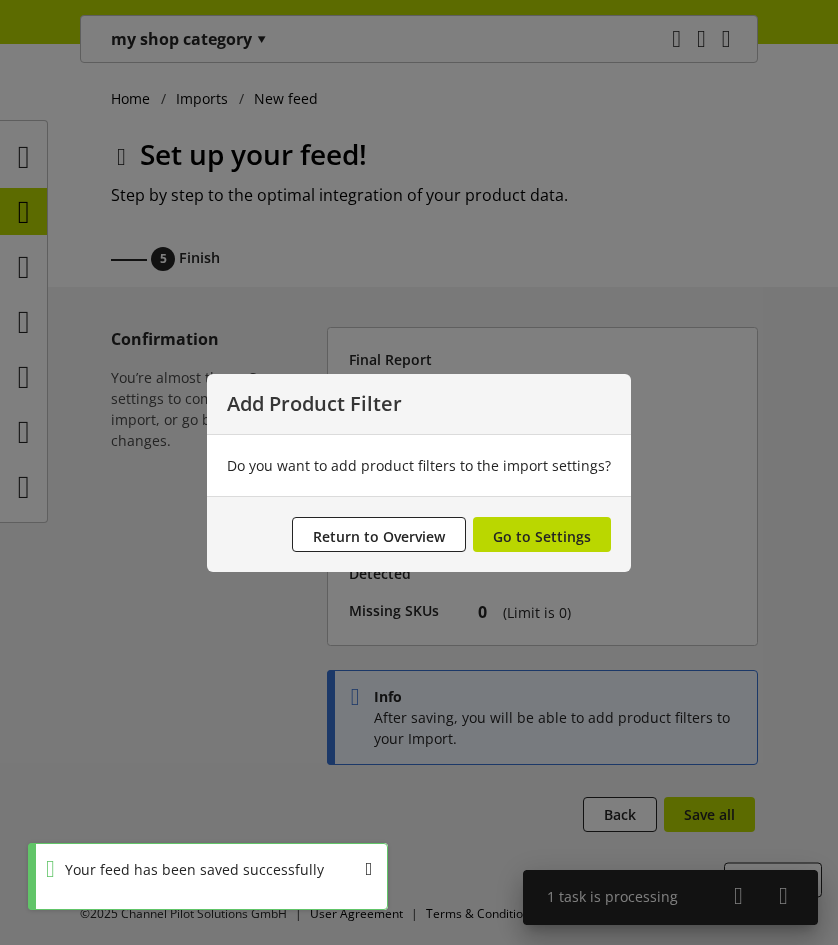 click on "Return to Overview Go to Settings" at bounding box center (419, 534) 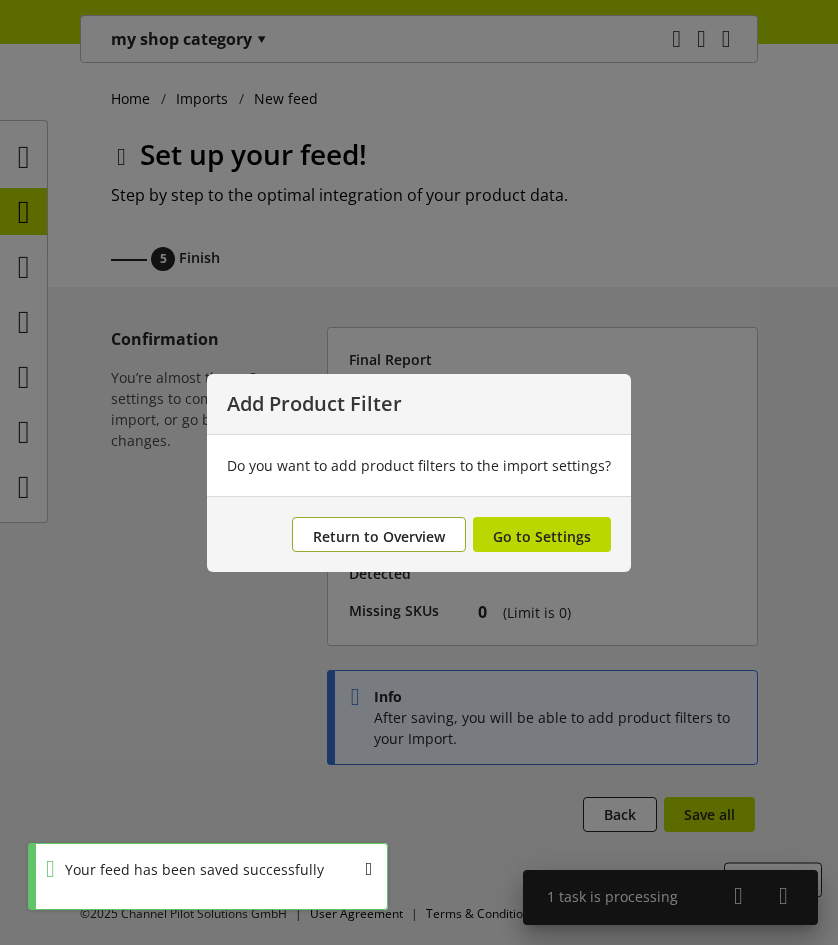click on "Return to Overview" at bounding box center (379, 536) 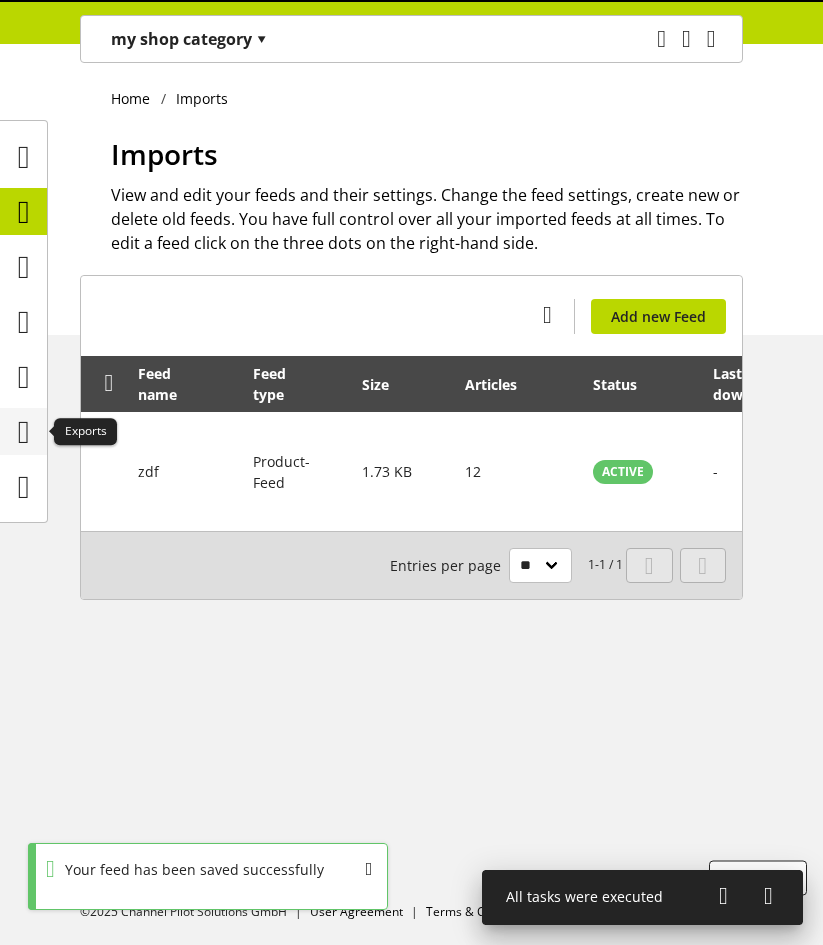 click at bounding box center (24, 432) 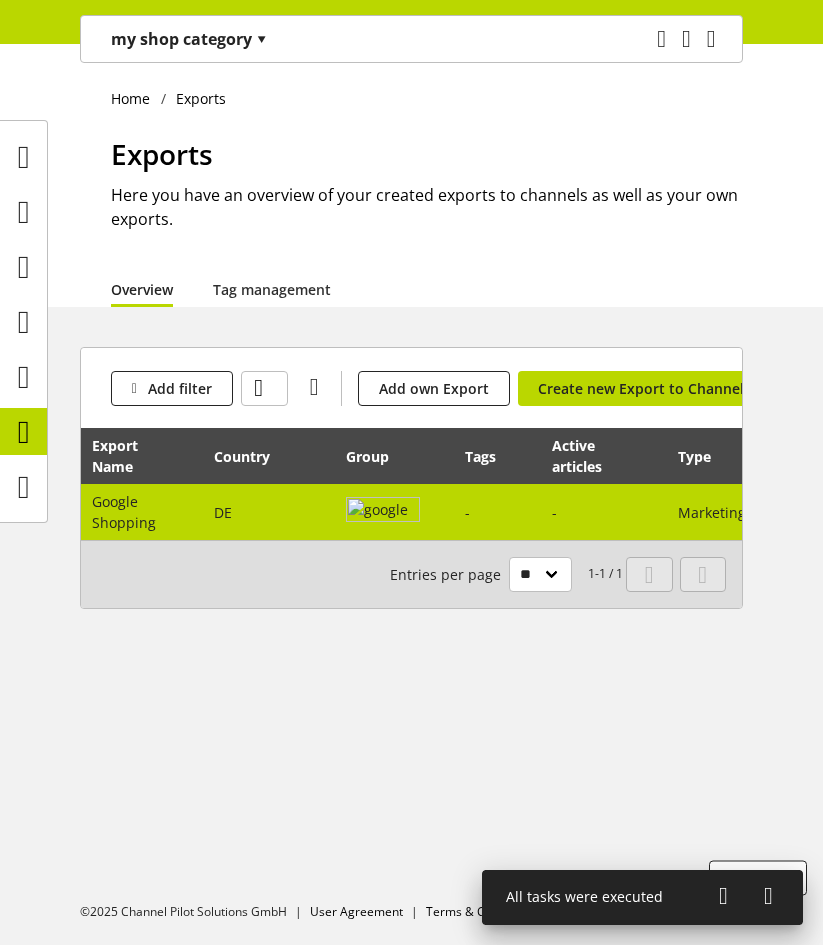 click on "-" at bounding box center (604, 512) 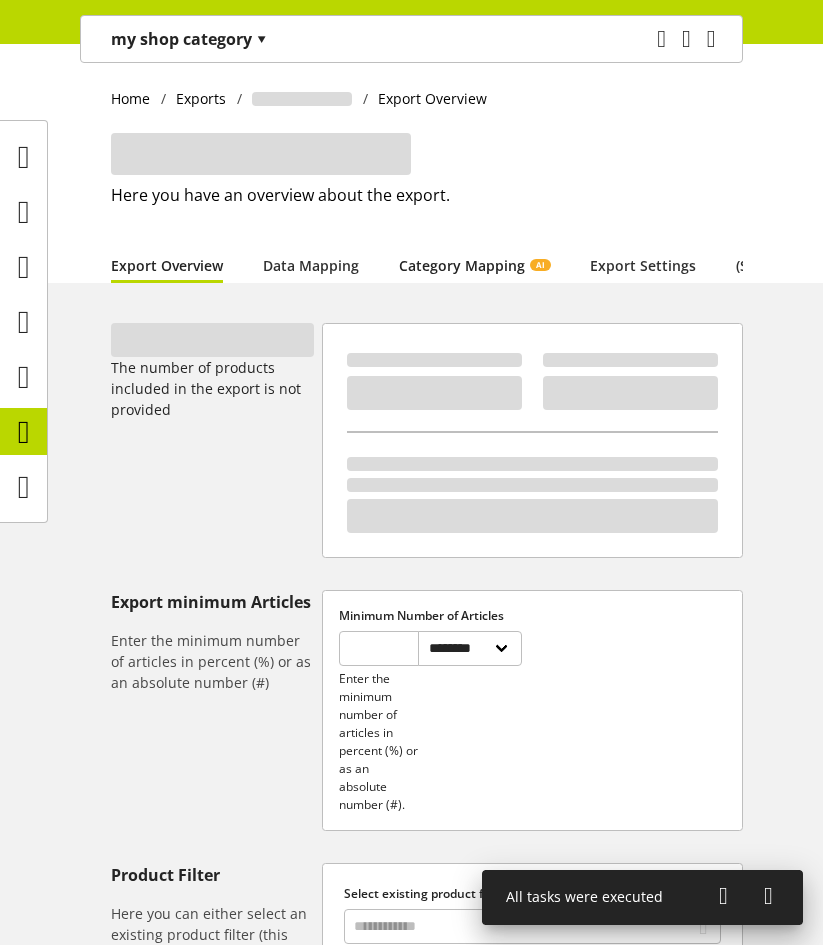 click on "Category Mapping AI" at bounding box center (474, 265) 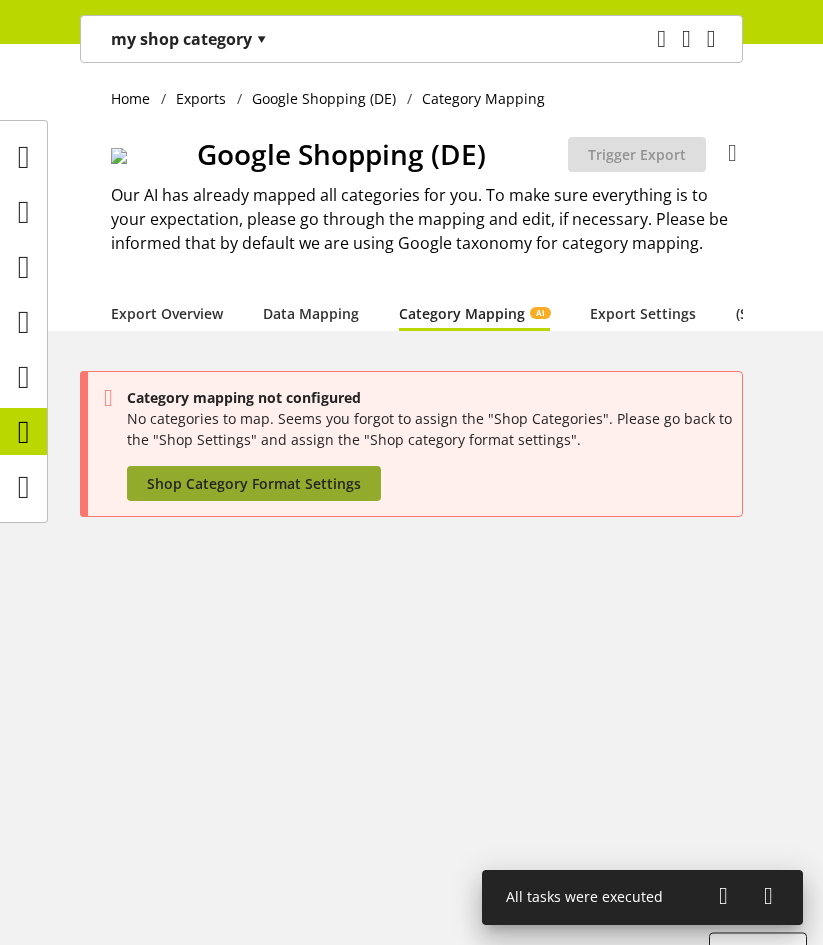click on "Shop Category Format Settings" at bounding box center [254, 483] 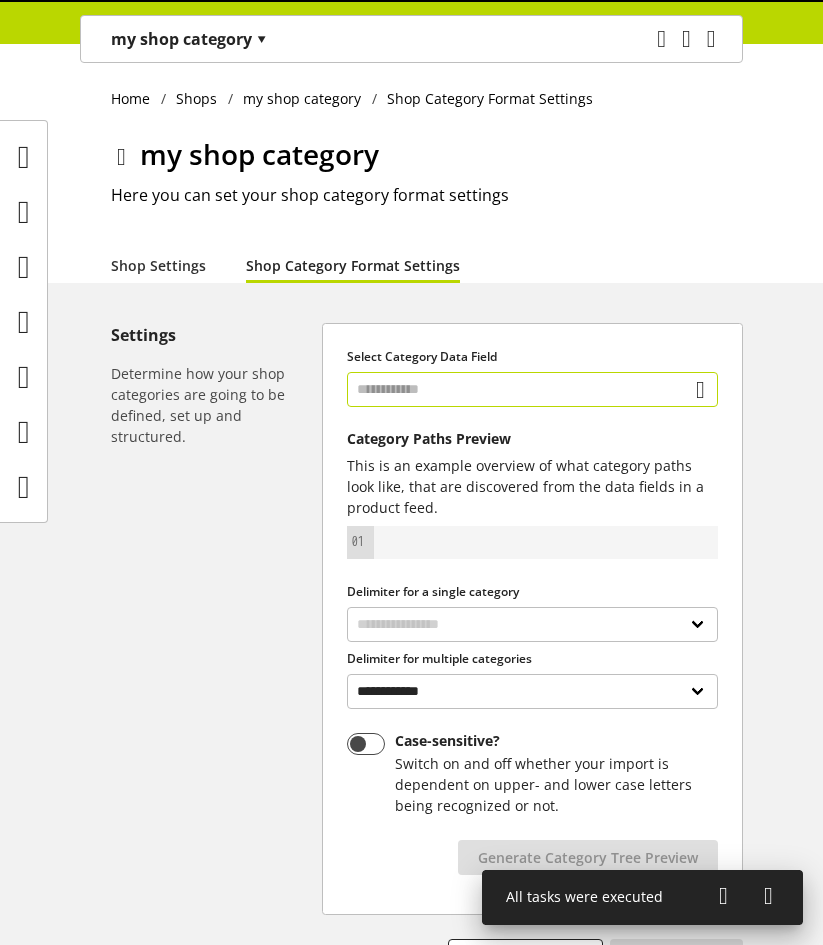 click at bounding box center [532, 389] 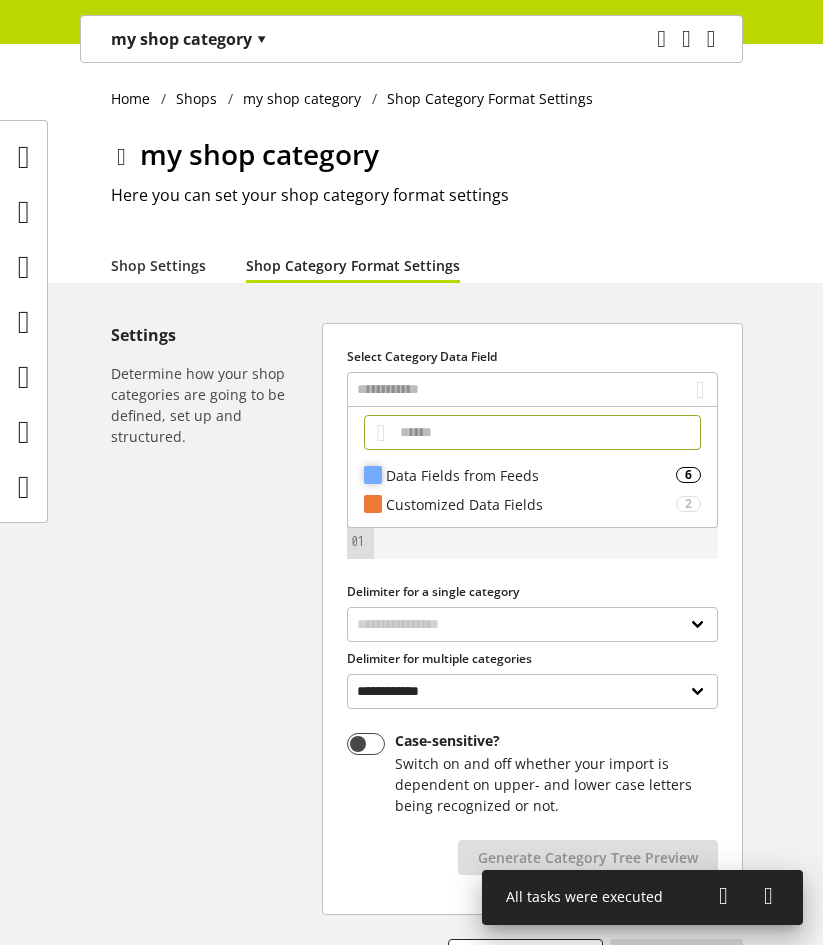 click on "Data Fields from Feeds" at bounding box center [531, 475] 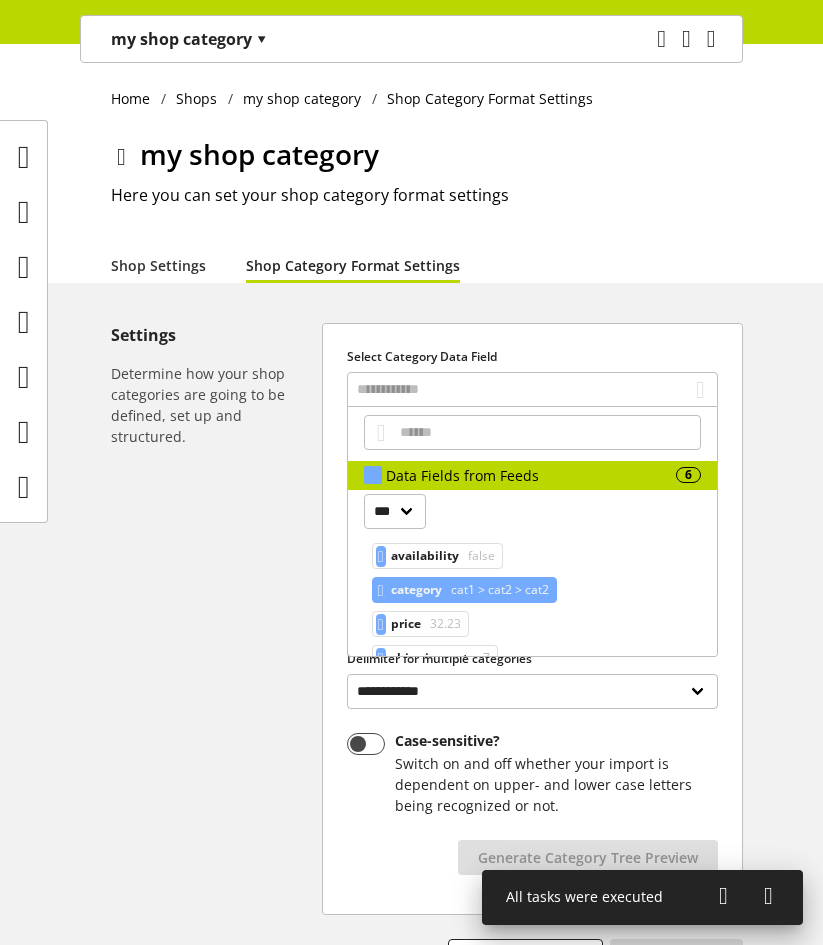 click on "category" at bounding box center [425, 556] 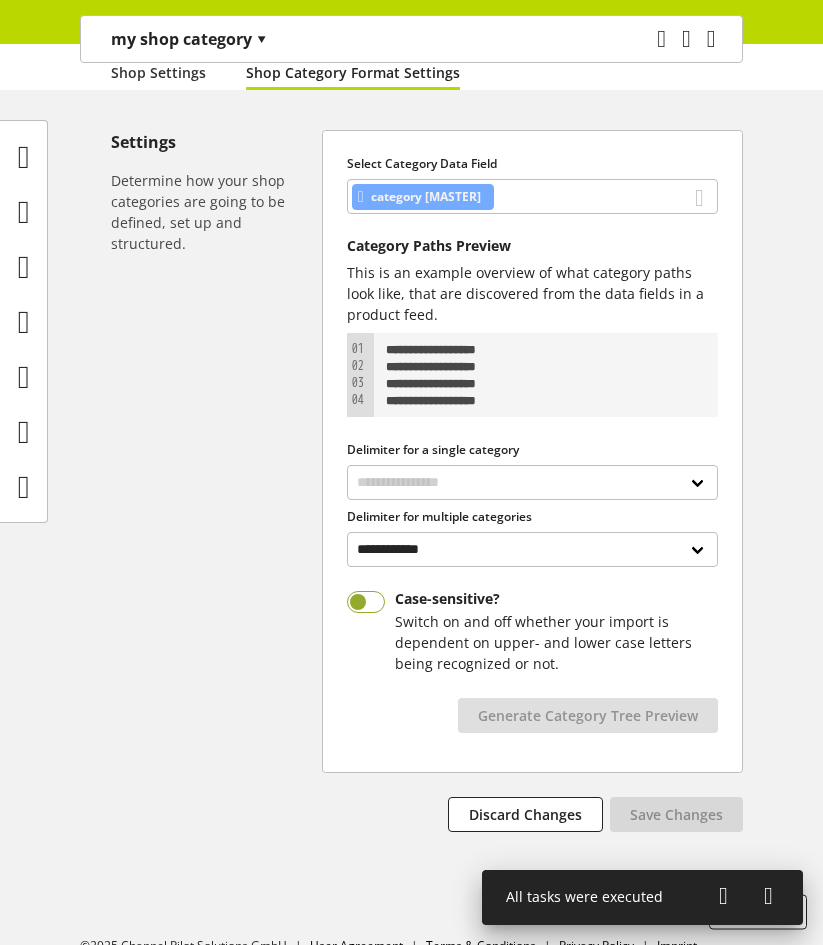 scroll, scrollTop: 227, scrollLeft: 0, axis: vertical 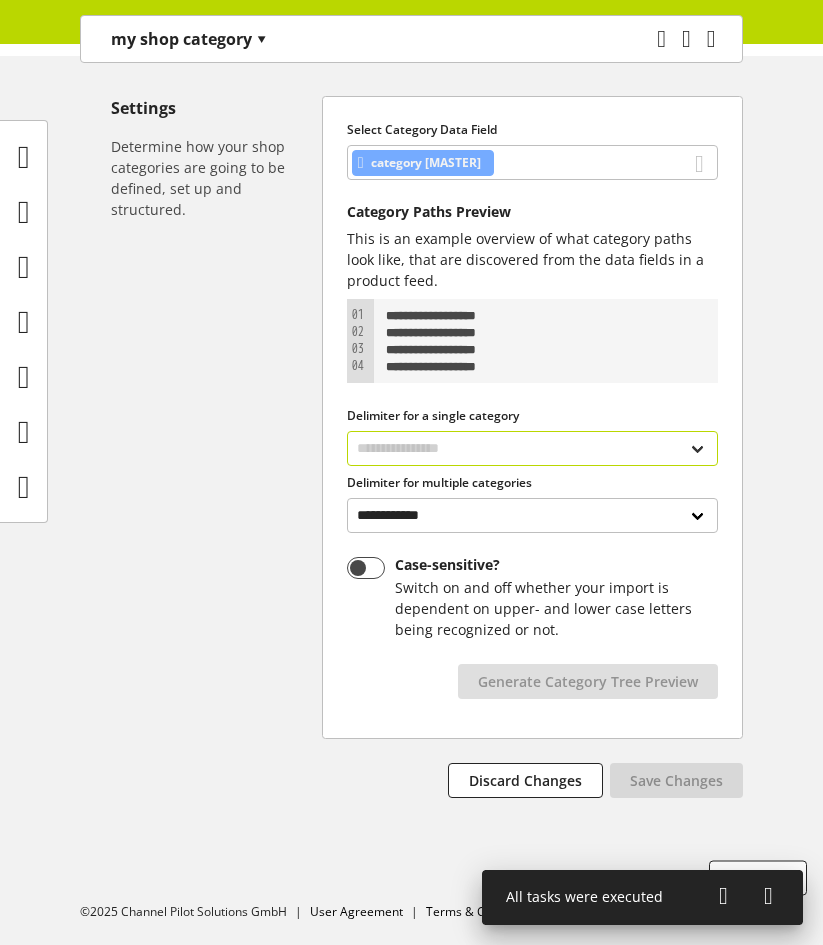 click on "**********" at bounding box center (532, 448) 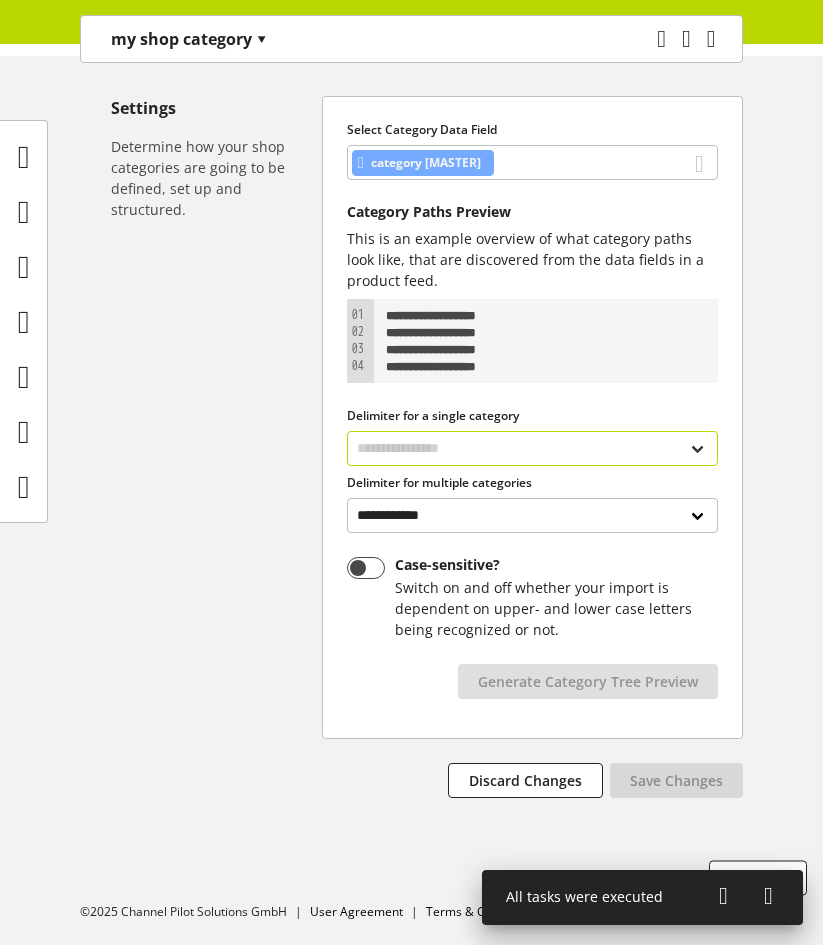 select on "*" 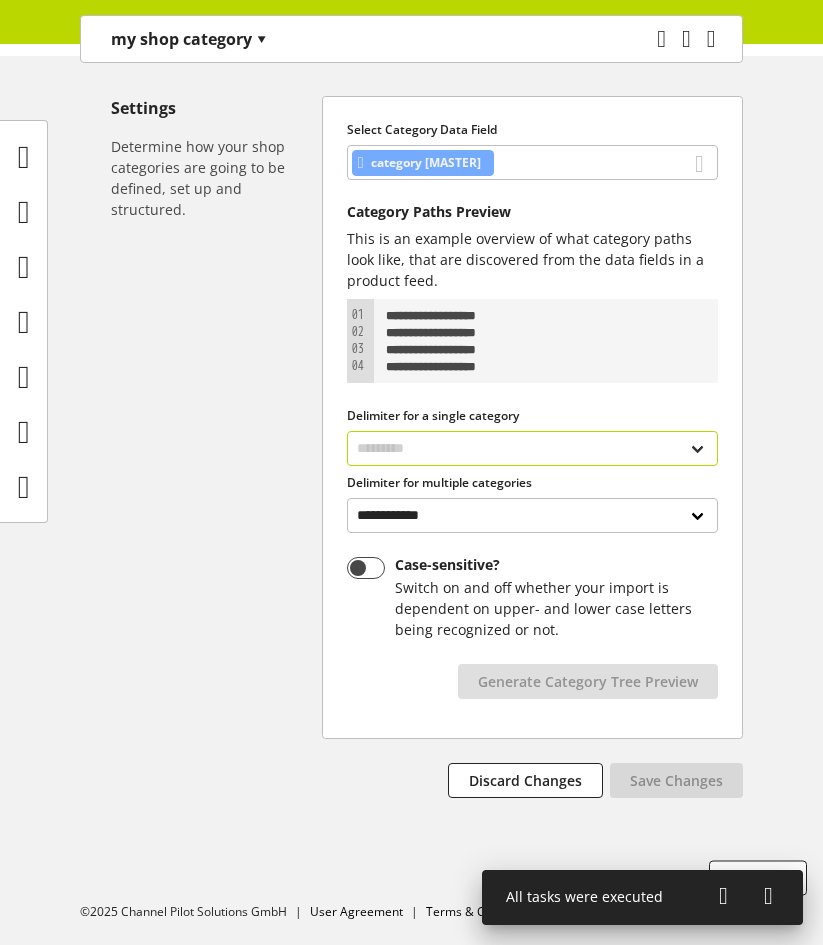 click on "**********" at bounding box center (532, 448) 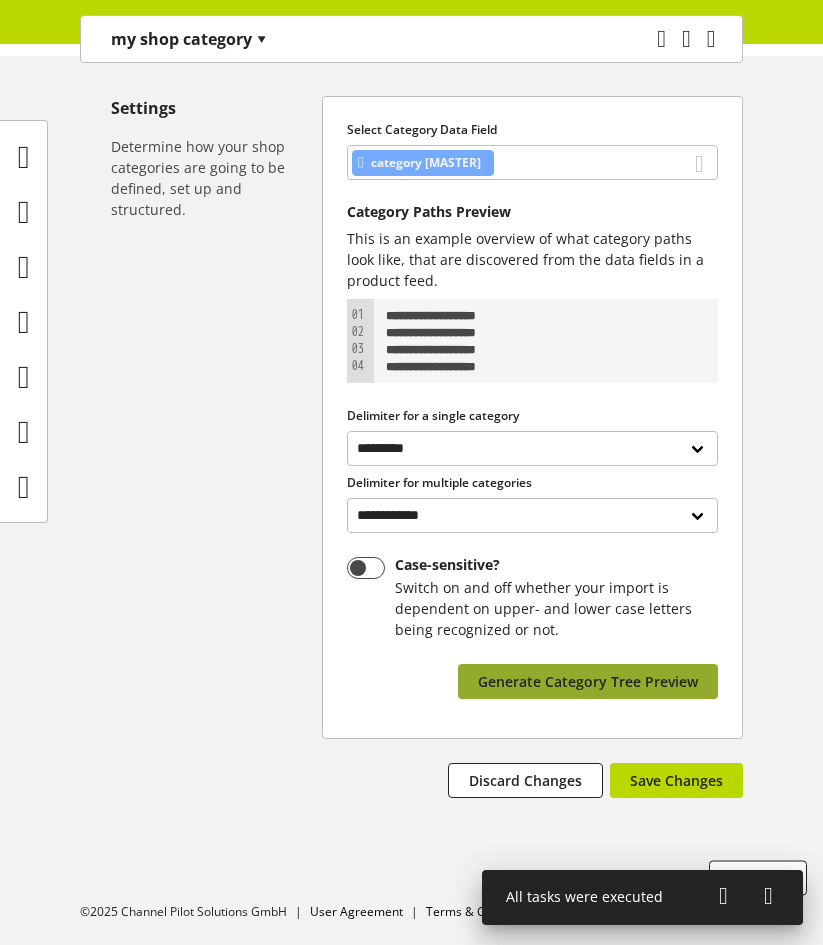 click on "Generate Category Tree Preview" at bounding box center [588, 681] 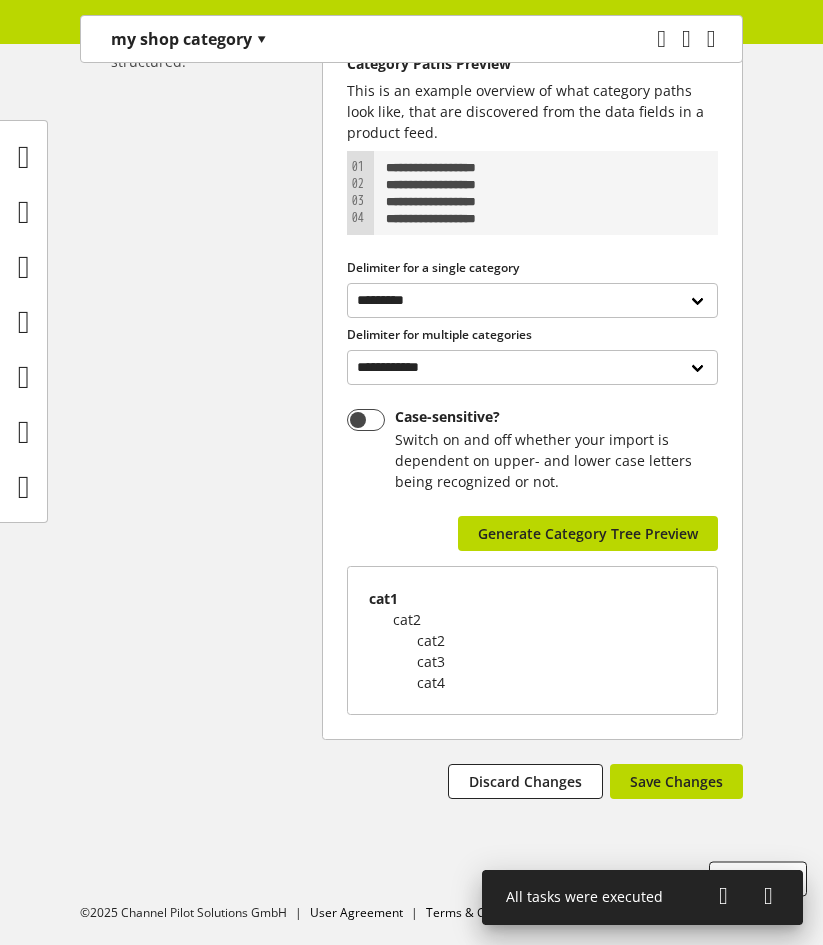 scroll, scrollTop: 376, scrollLeft: 0, axis: vertical 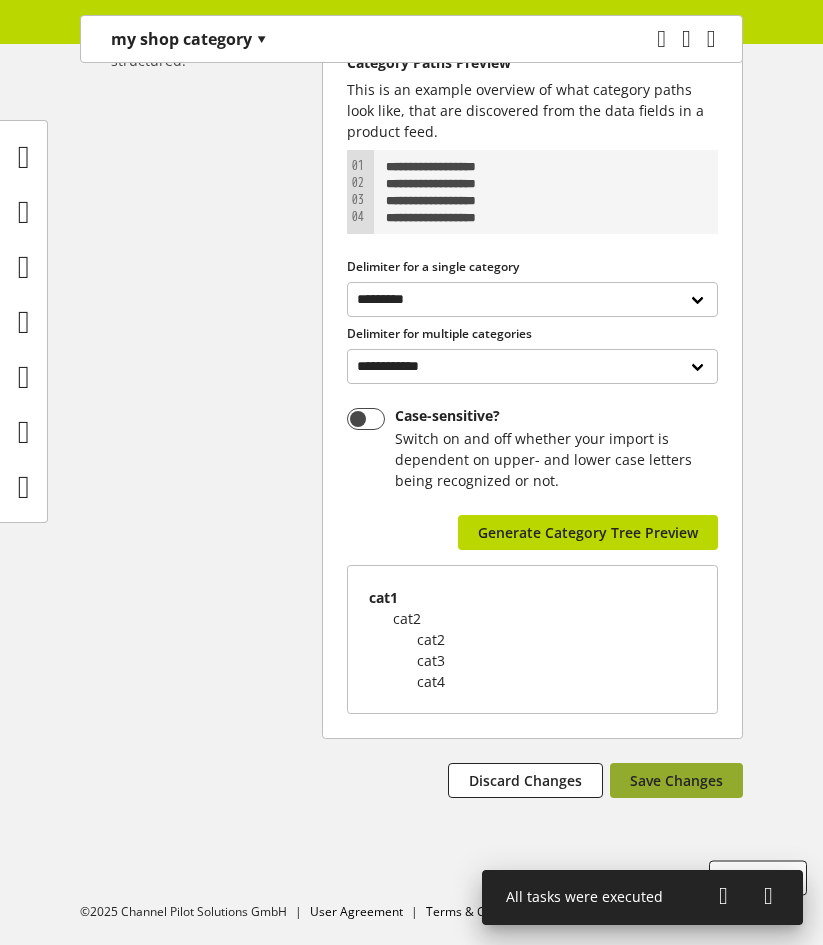 click on "Save Changes" at bounding box center [676, 780] 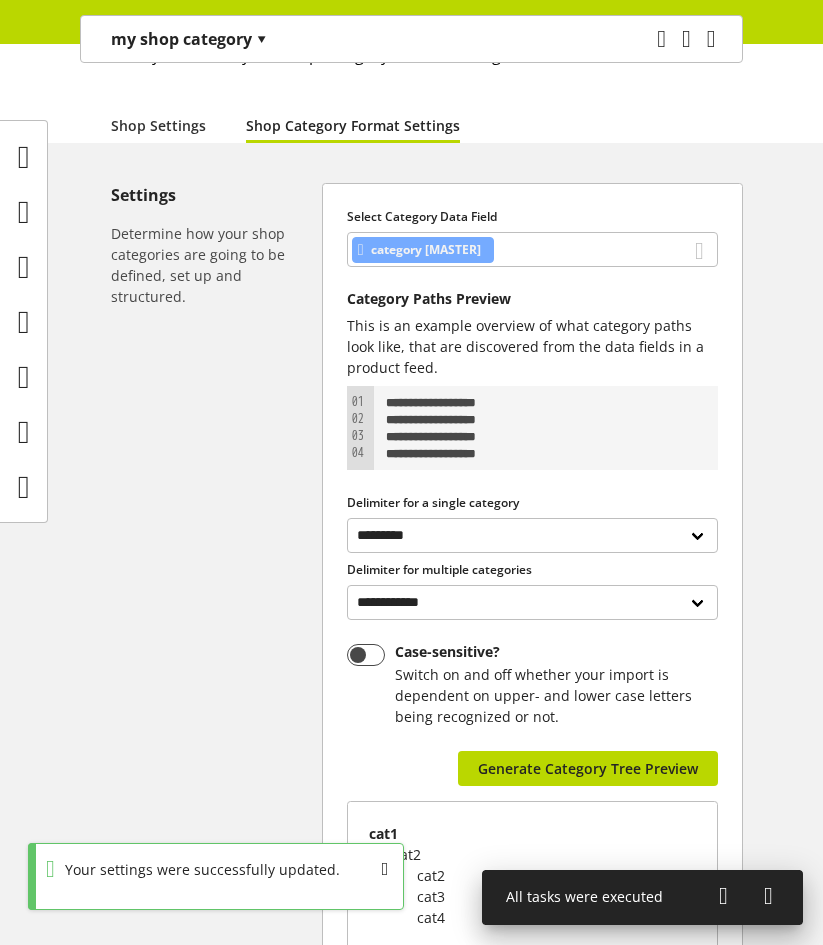scroll, scrollTop: 76, scrollLeft: 0, axis: vertical 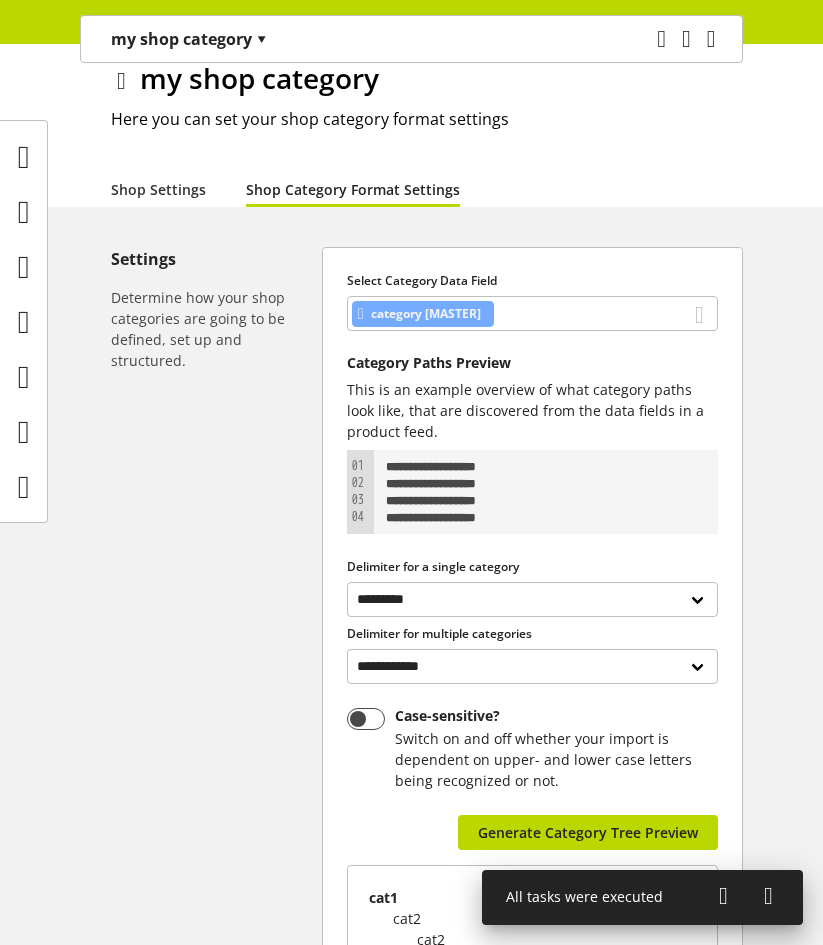click at bounding box center [723, 896] 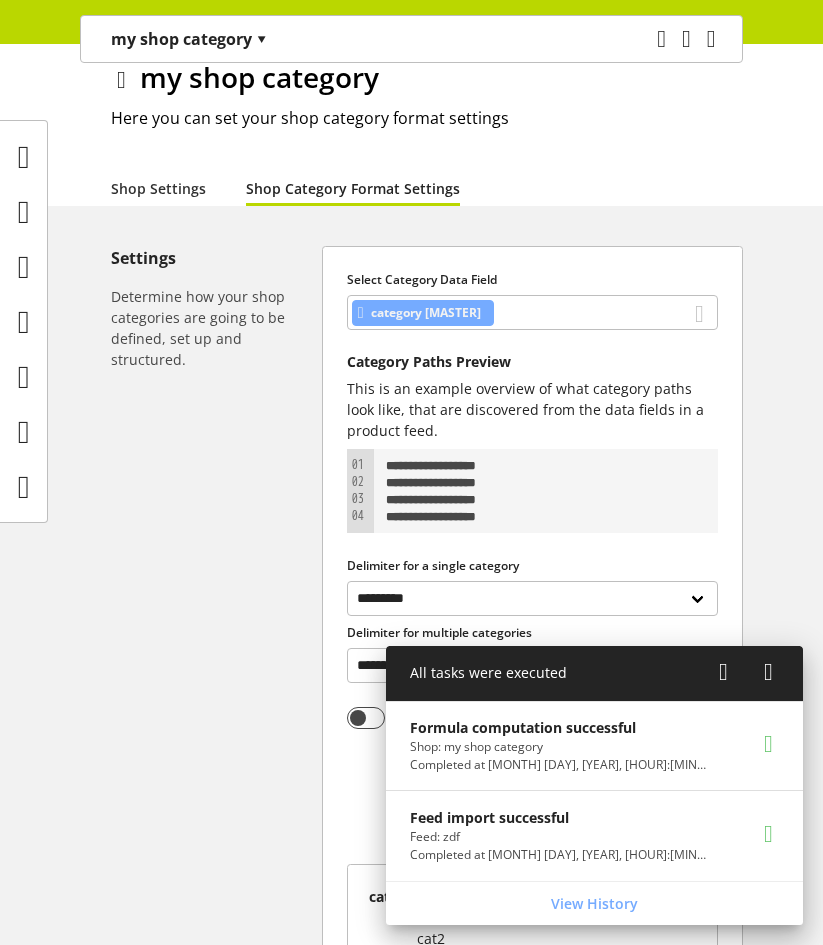 scroll, scrollTop: 76, scrollLeft: 0, axis: vertical 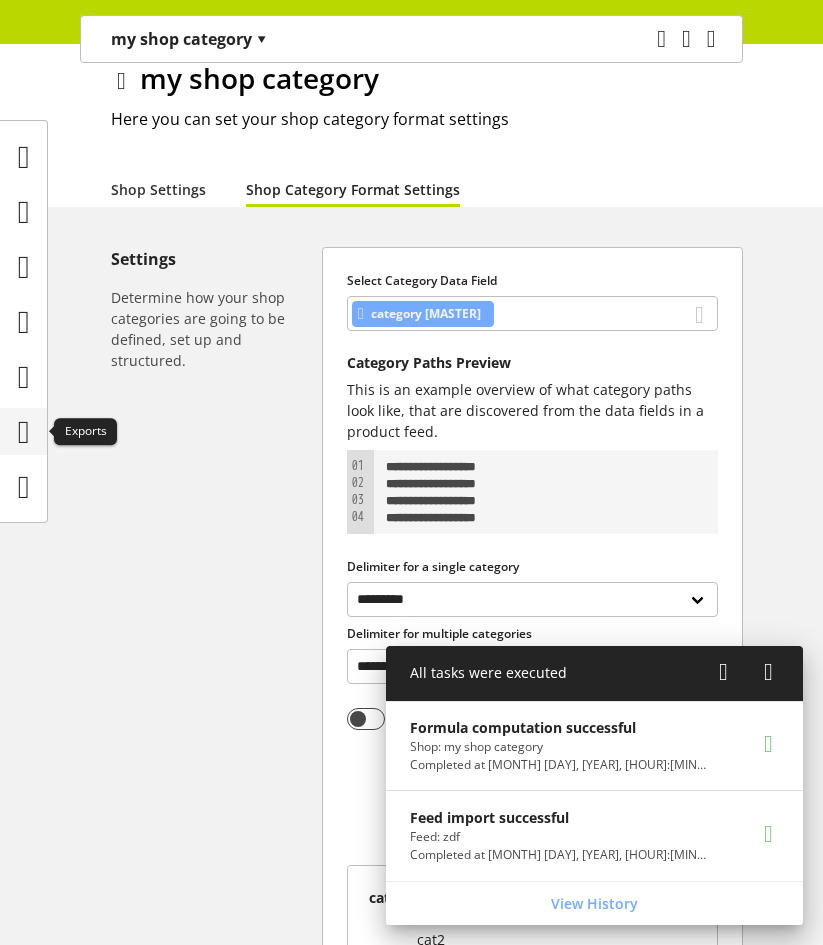 click at bounding box center [23, 431] 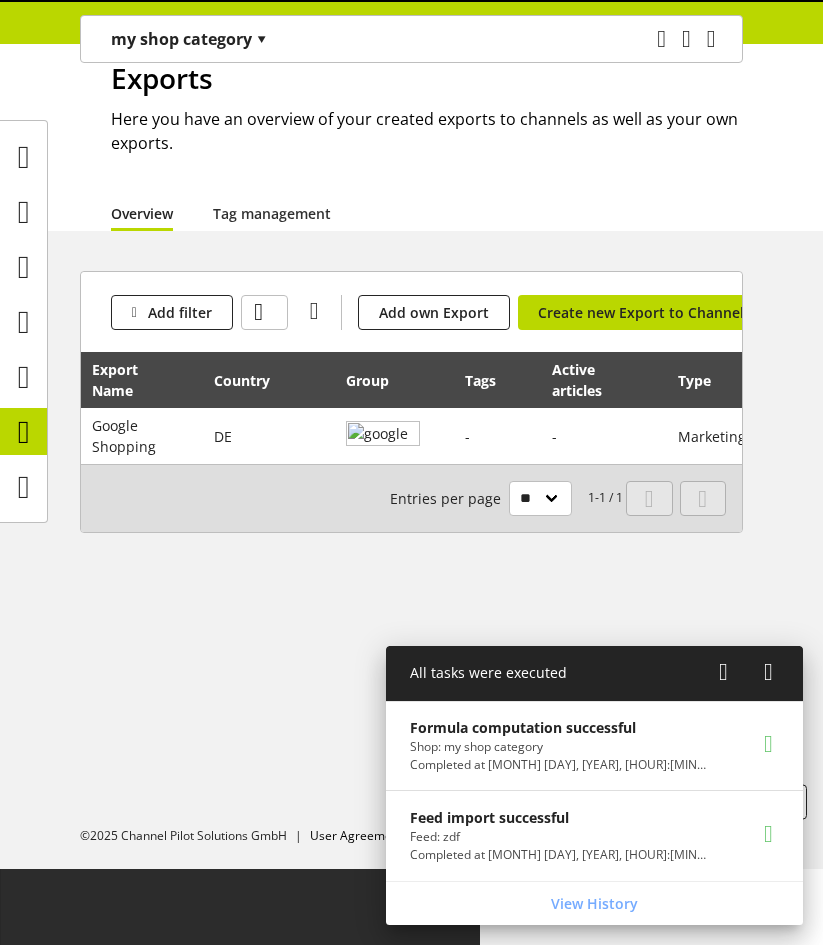 scroll, scrollTop: 0, scrollLeft: 0, axis: both 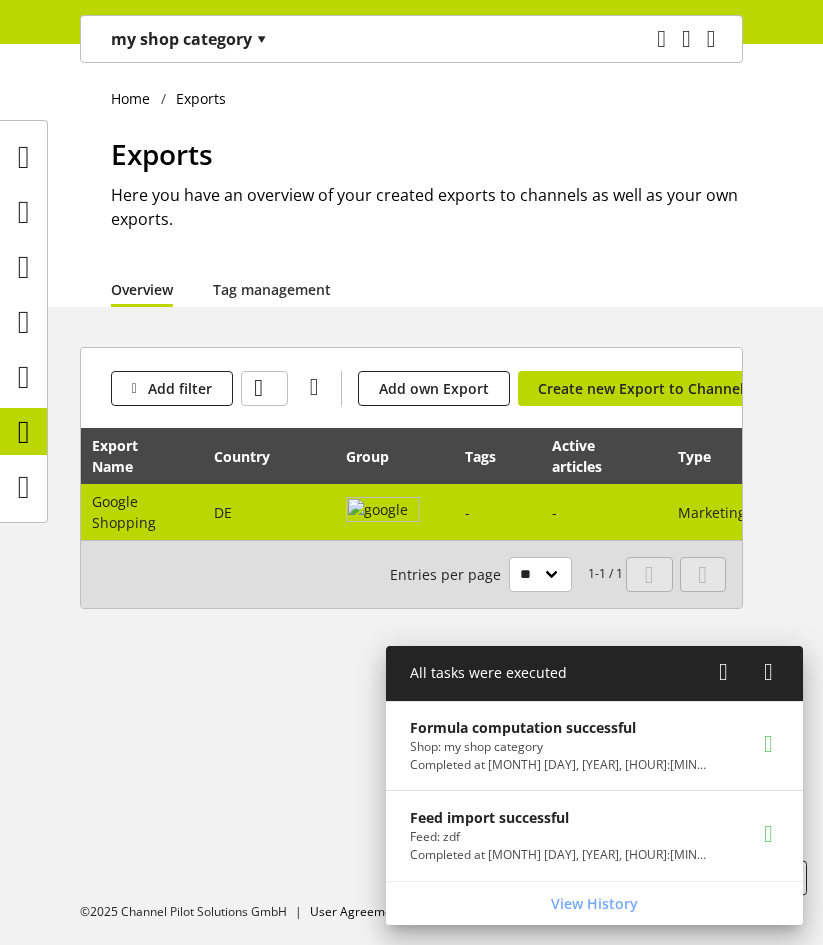 click at bounding box center [383, 512] 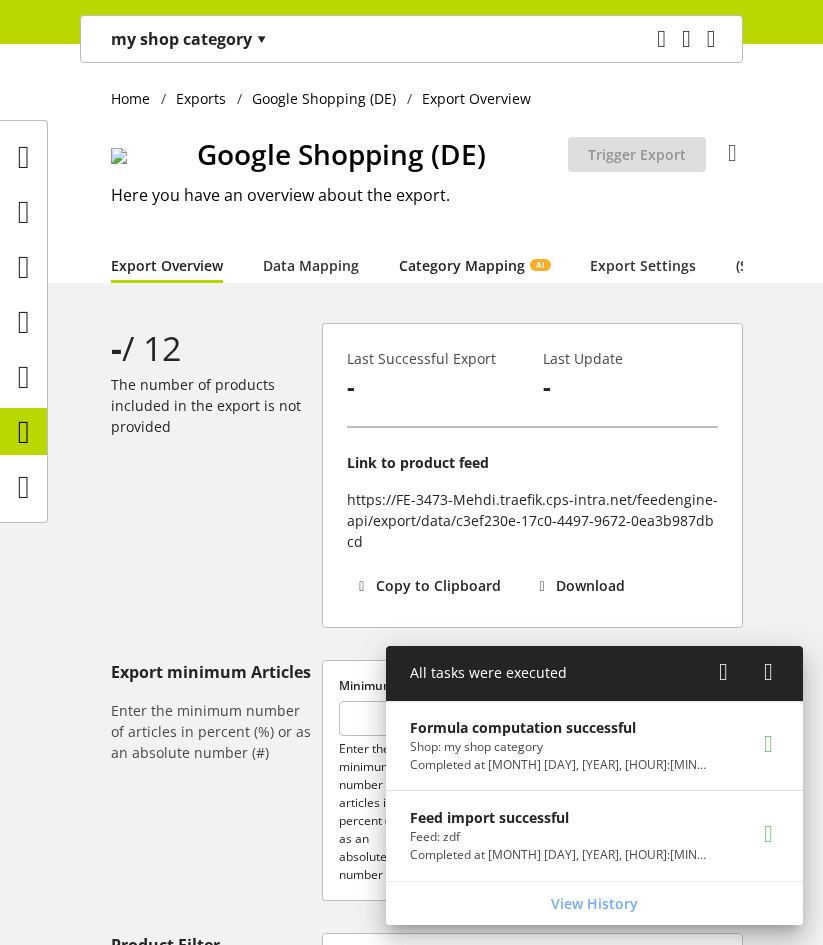 click on "Category Mapping AI" at bounding box center (474, 265) 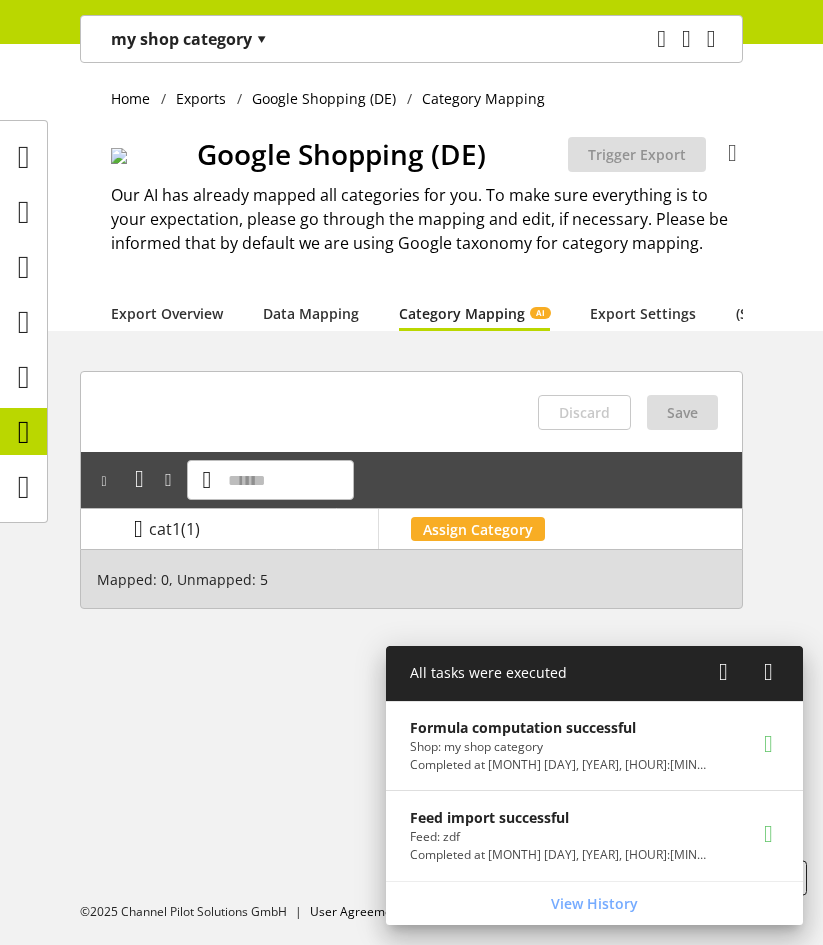 click at bounding box center (138, 529) 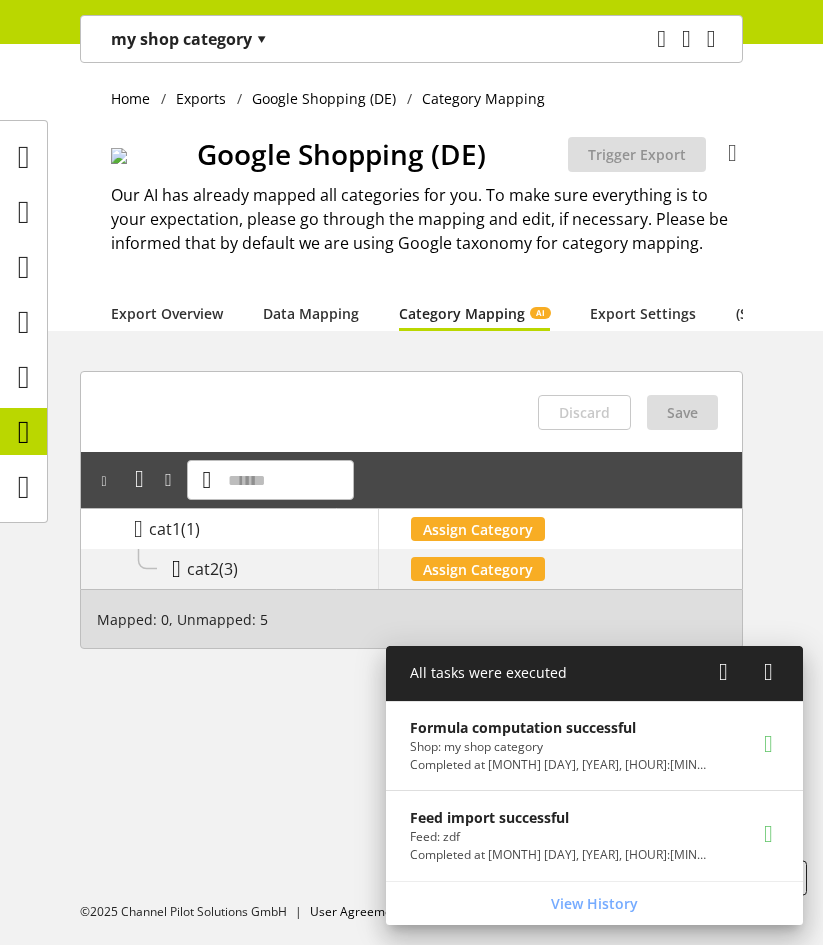 click at bounding box center (176, 569) 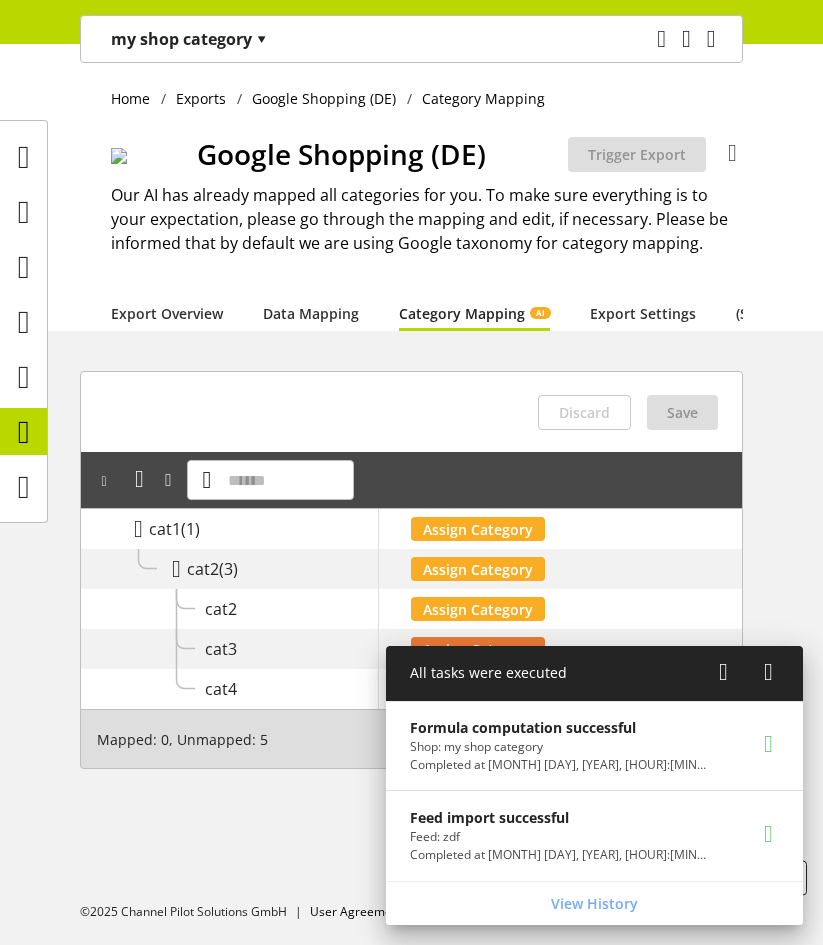 click on "Assign Category" at bounding box center (478, 529) 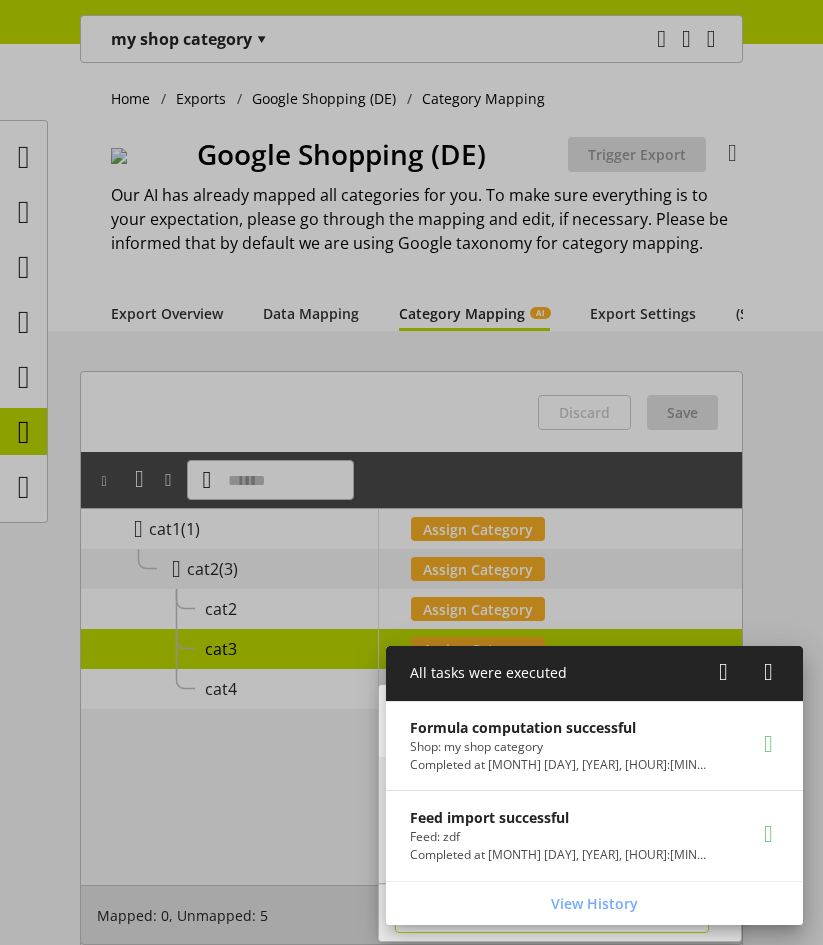 click at bounding box center (552, 913) 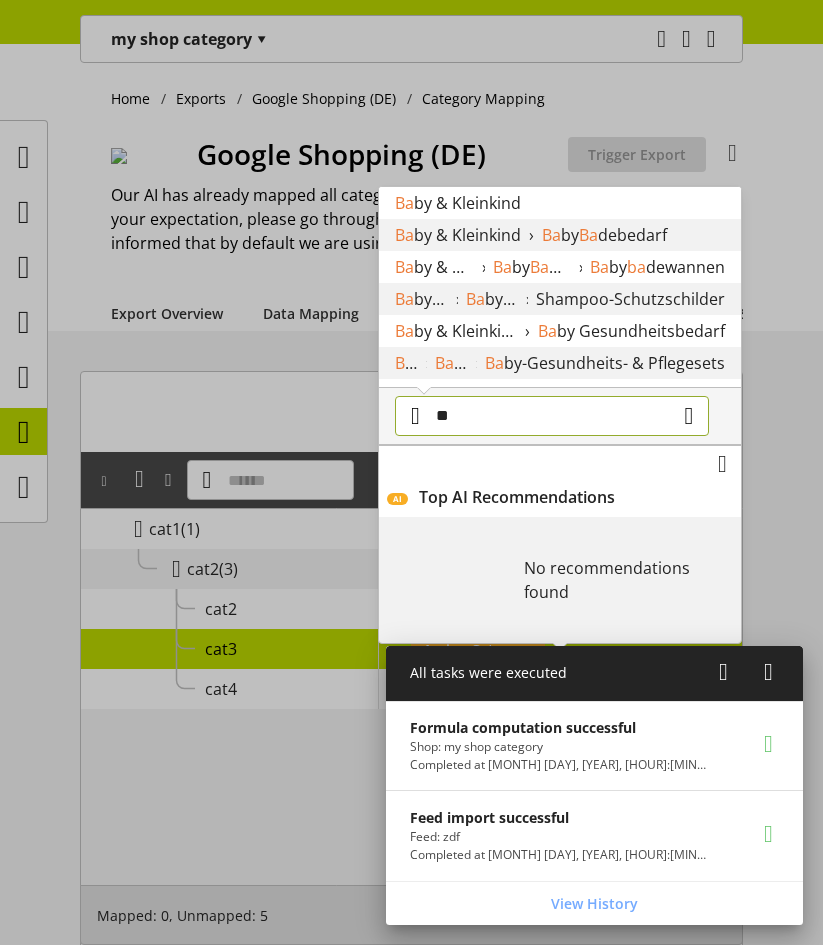 type on "**" 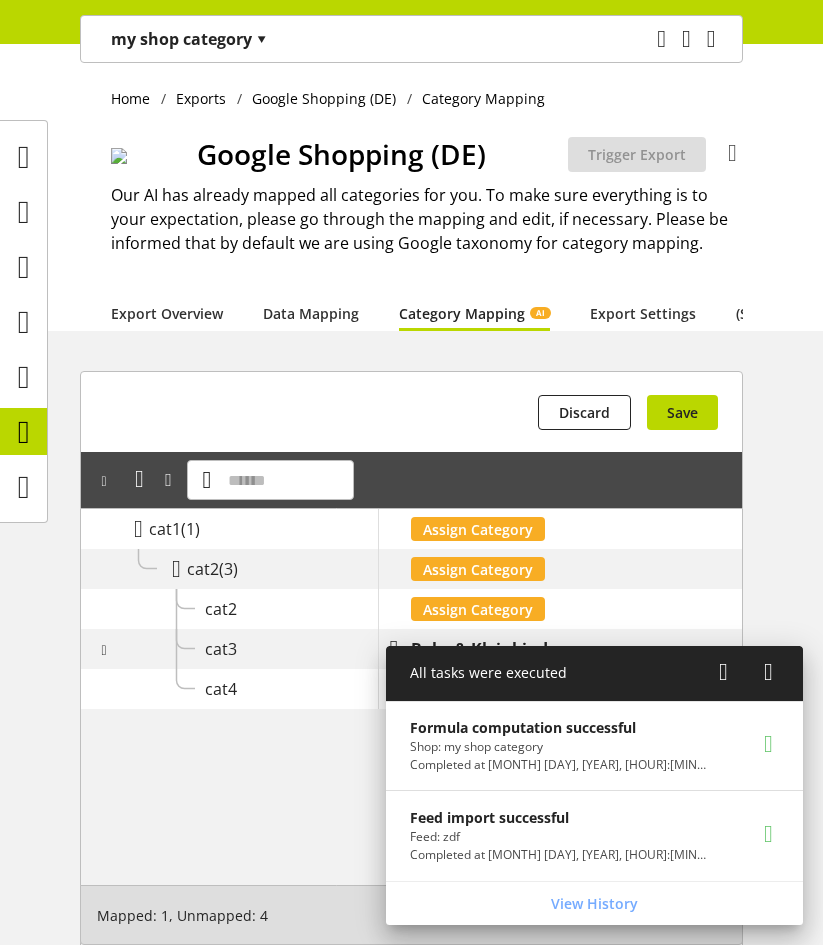 click at bounding box center (723, 672) 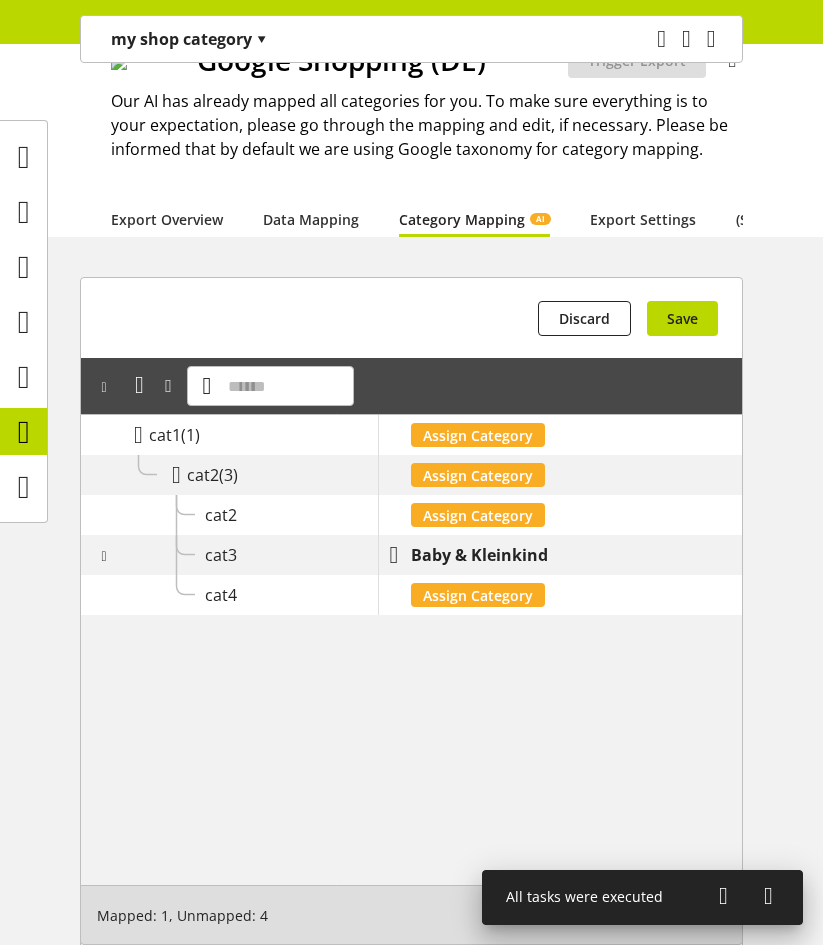 scroll, scrollTop: 84, scrollLeft: 0, axis: vertical 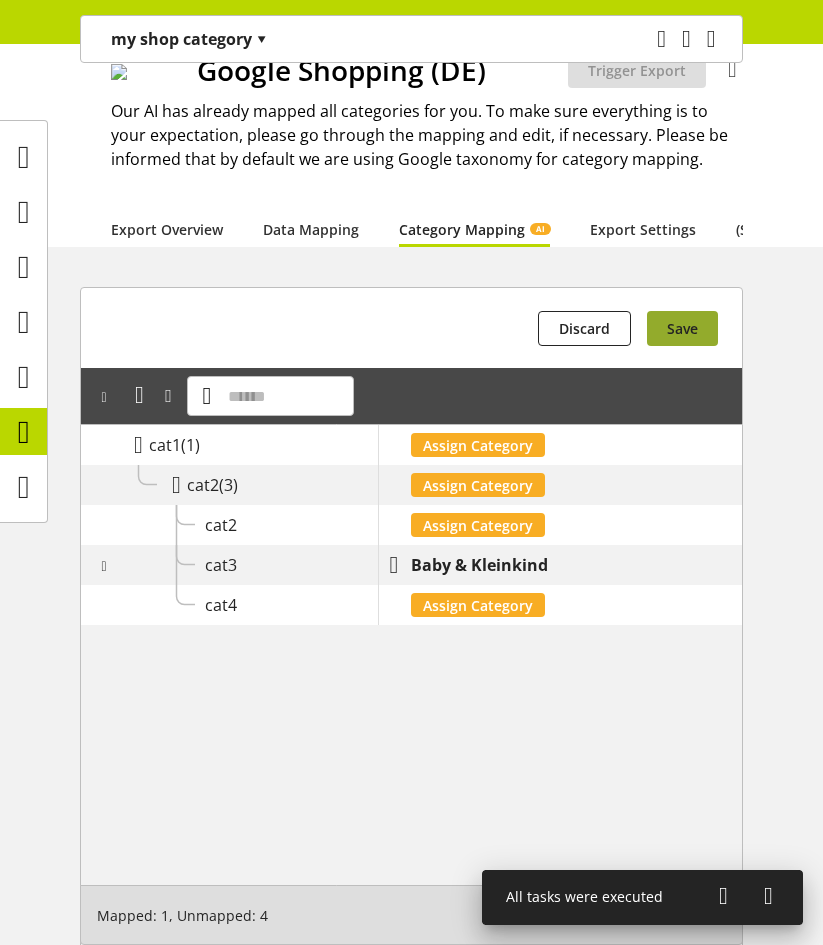 click on "Save" at bounding box center (682, 328) 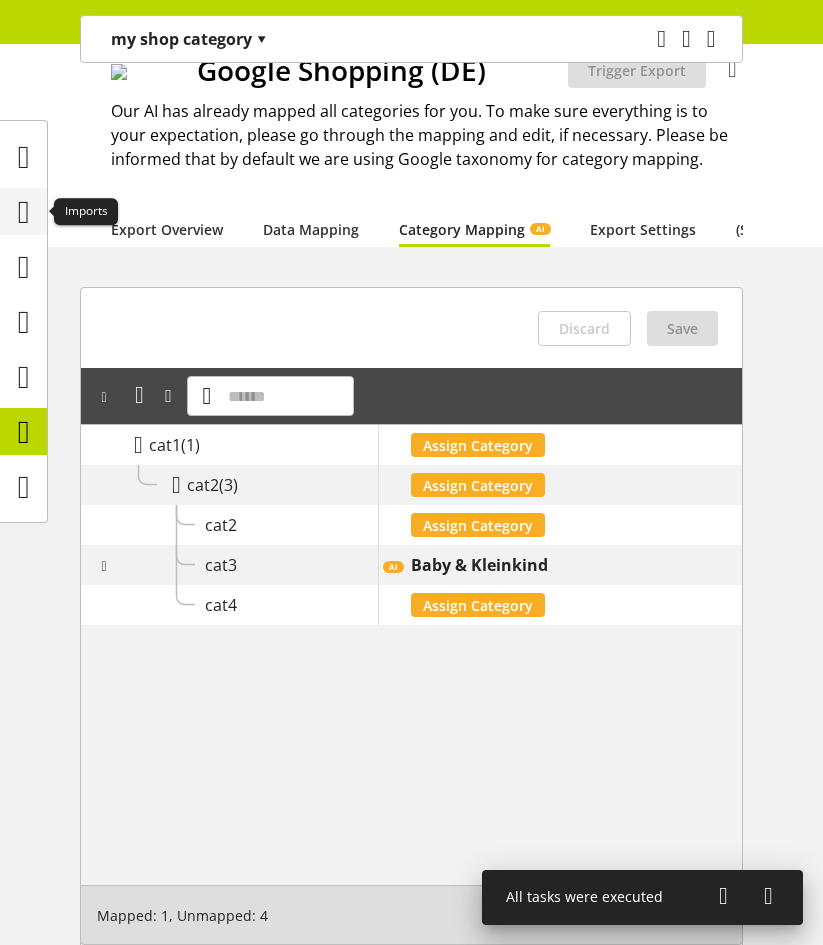 click at bounding box center (24, 212) 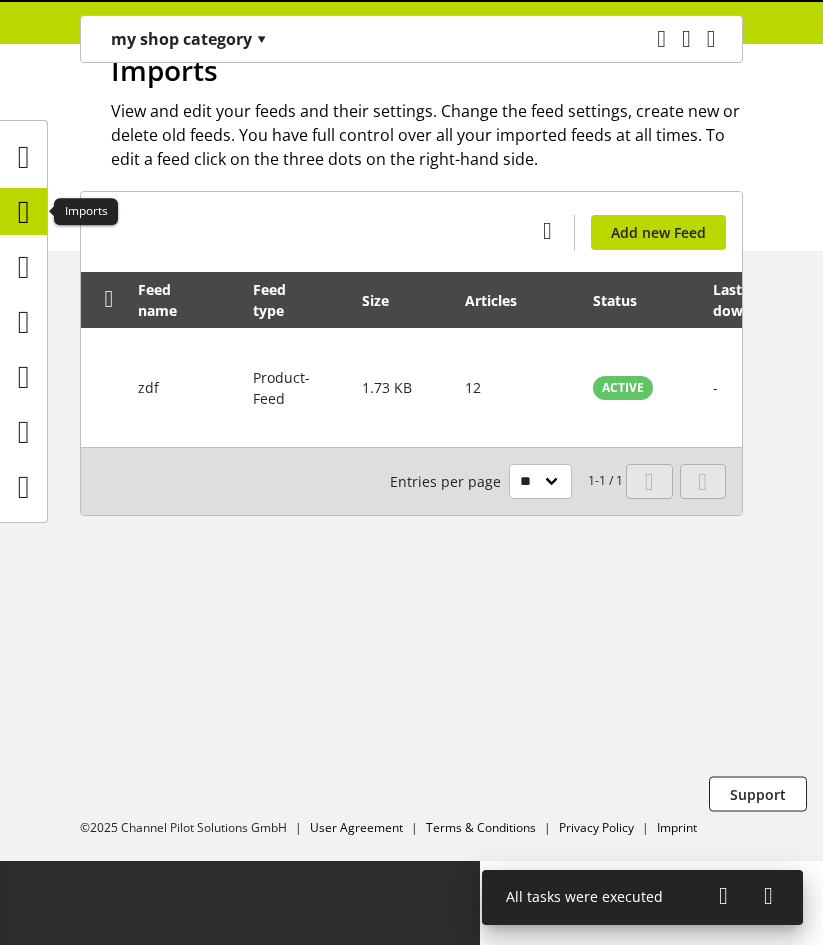 scroll, scrollTop: 0, scrollLeft: 0, axis: both 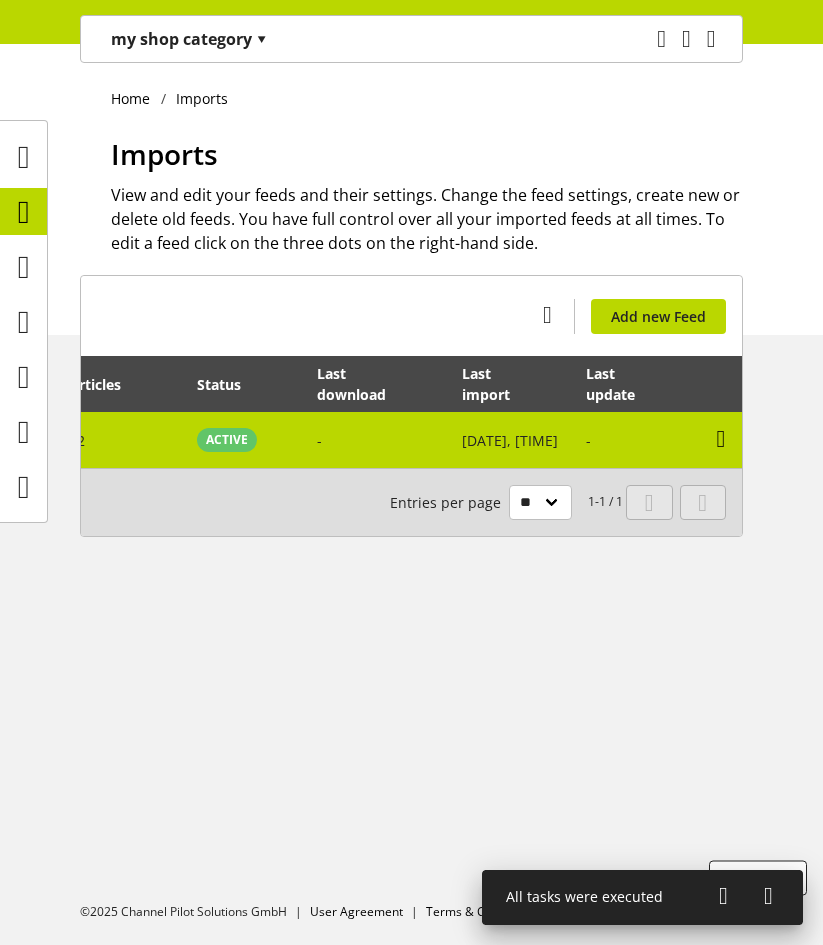 click at bounding box center [721, 439] 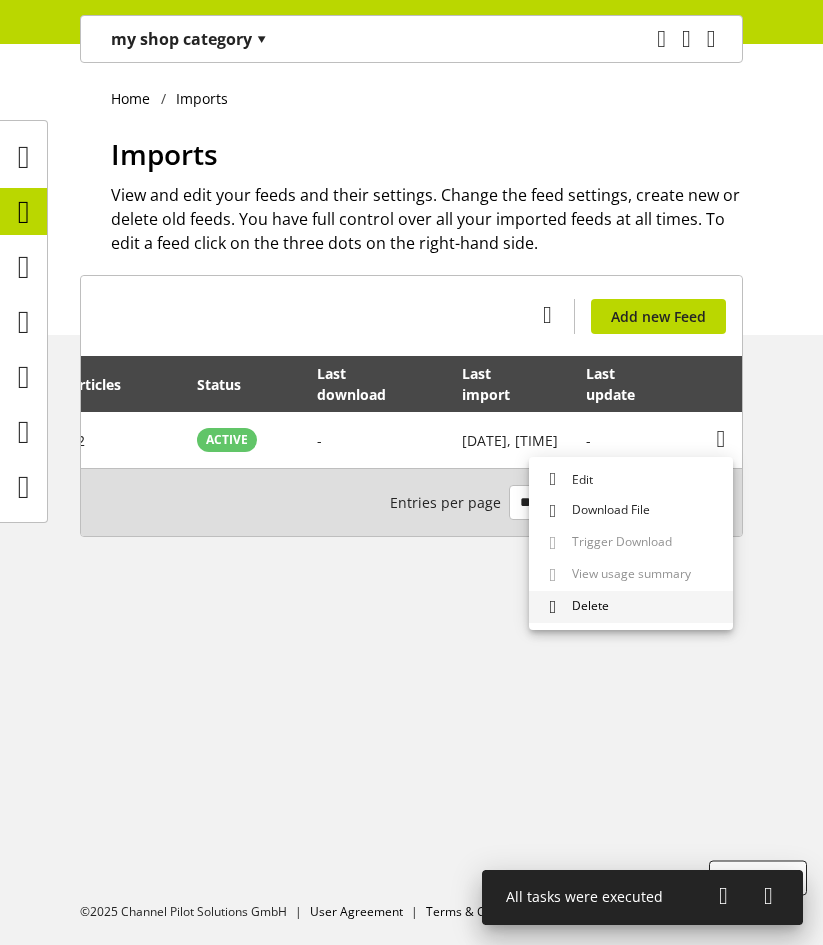 click on "Delete" at bounding box center [631, 607] 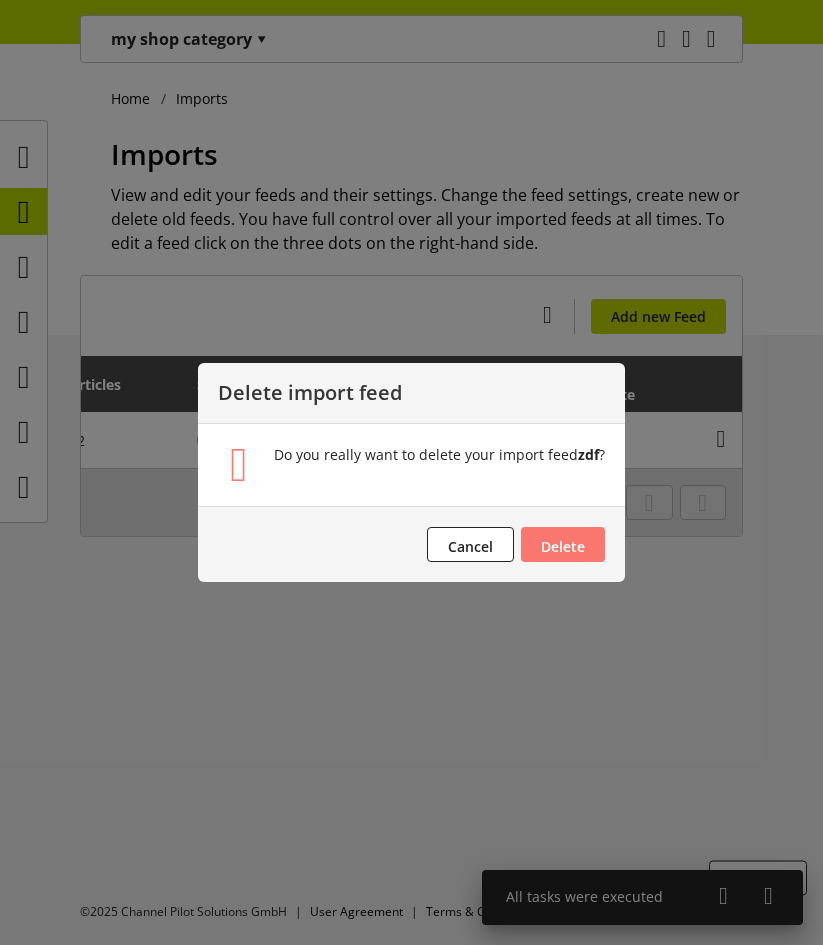 scroll, scrollTop: 0, scrollLeft: 384, axis: horizontal 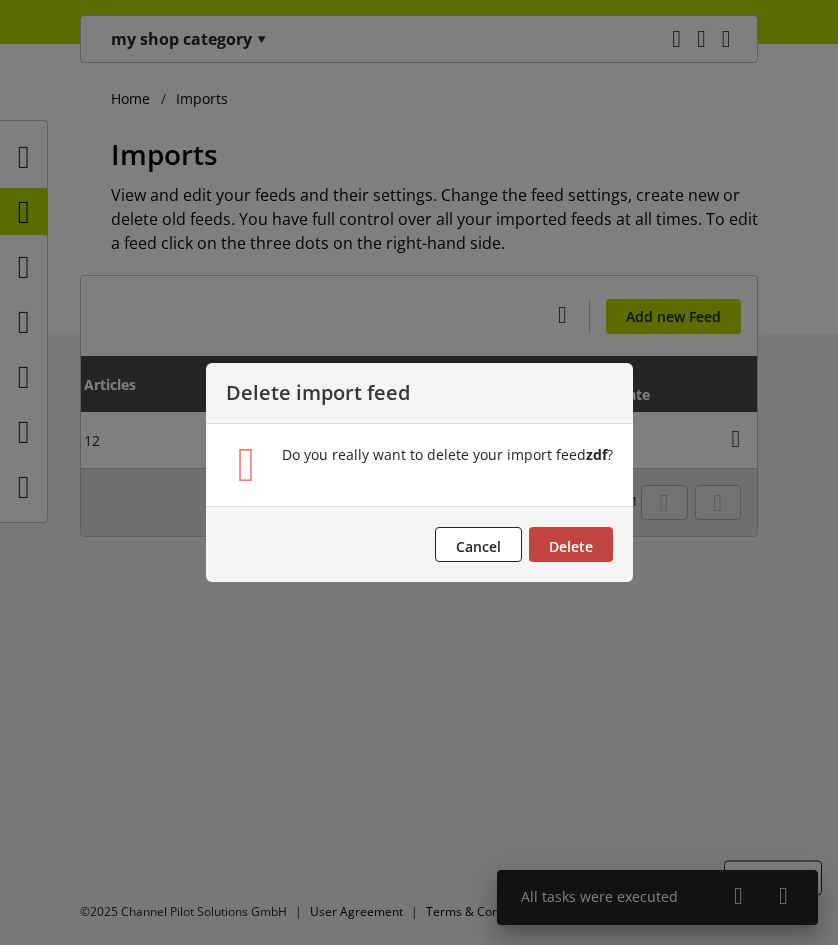 click on "Delete" at bounding box center [571, 544] 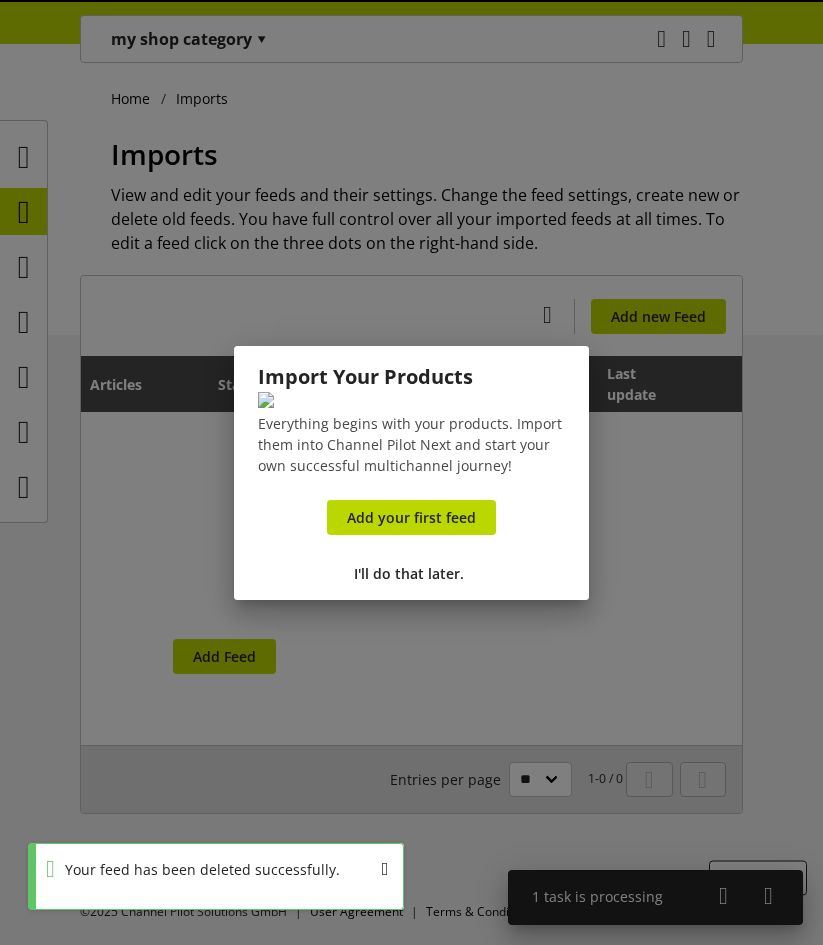 scroll, scrollTop: 0, scrollLeft: 363, axis: horizontal 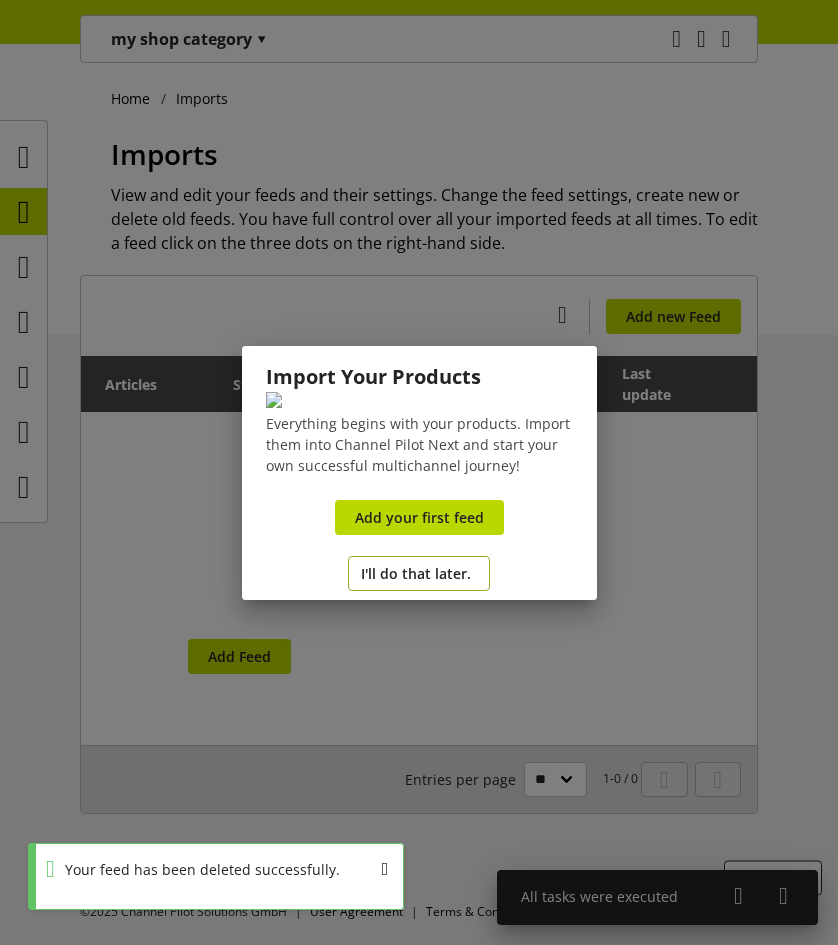 click on "I'll do that later." at bounding box center (416, 573) 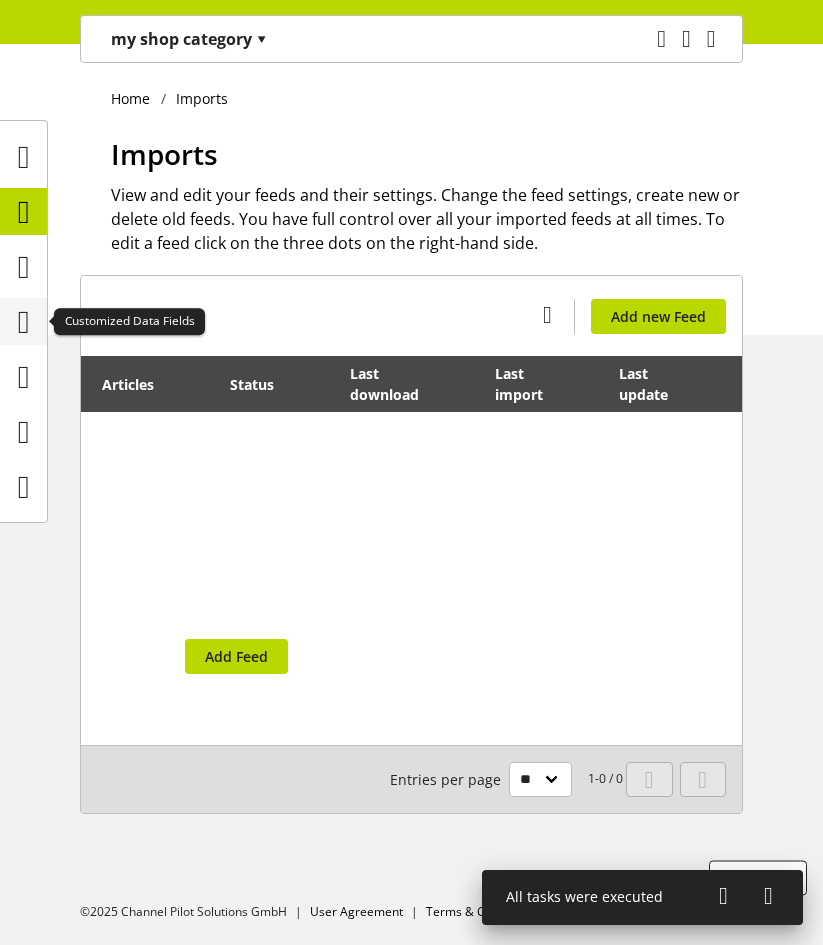 click at bounding box center (24, 322) 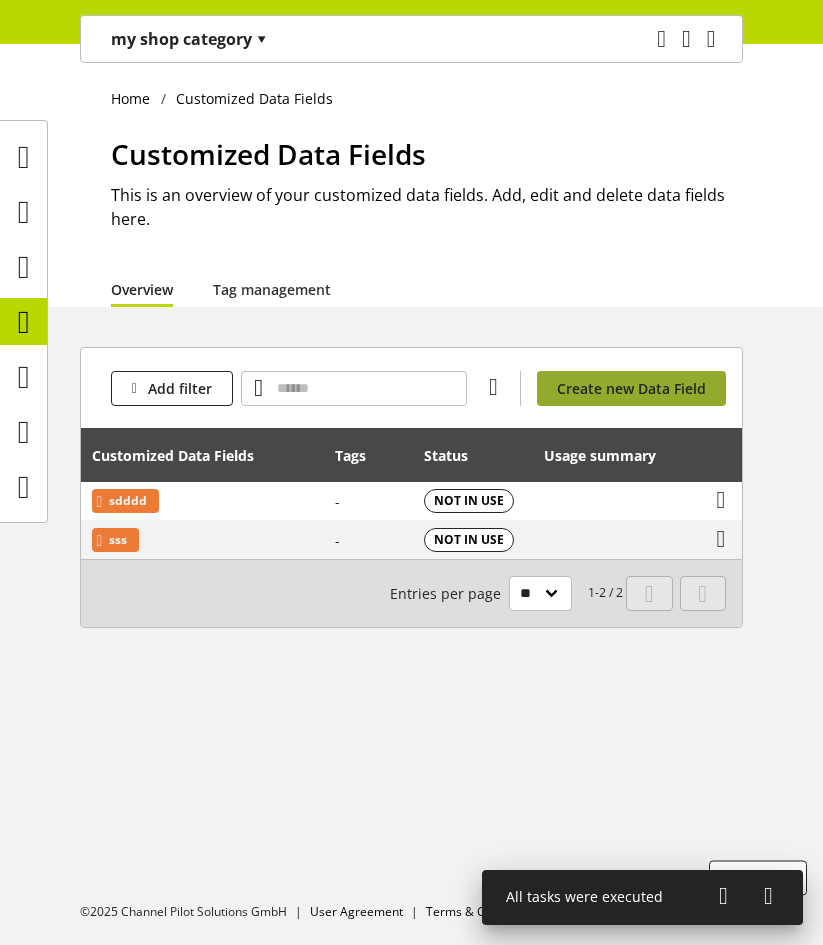 click on "Create new Data Field" at bounding box center (631, 388) 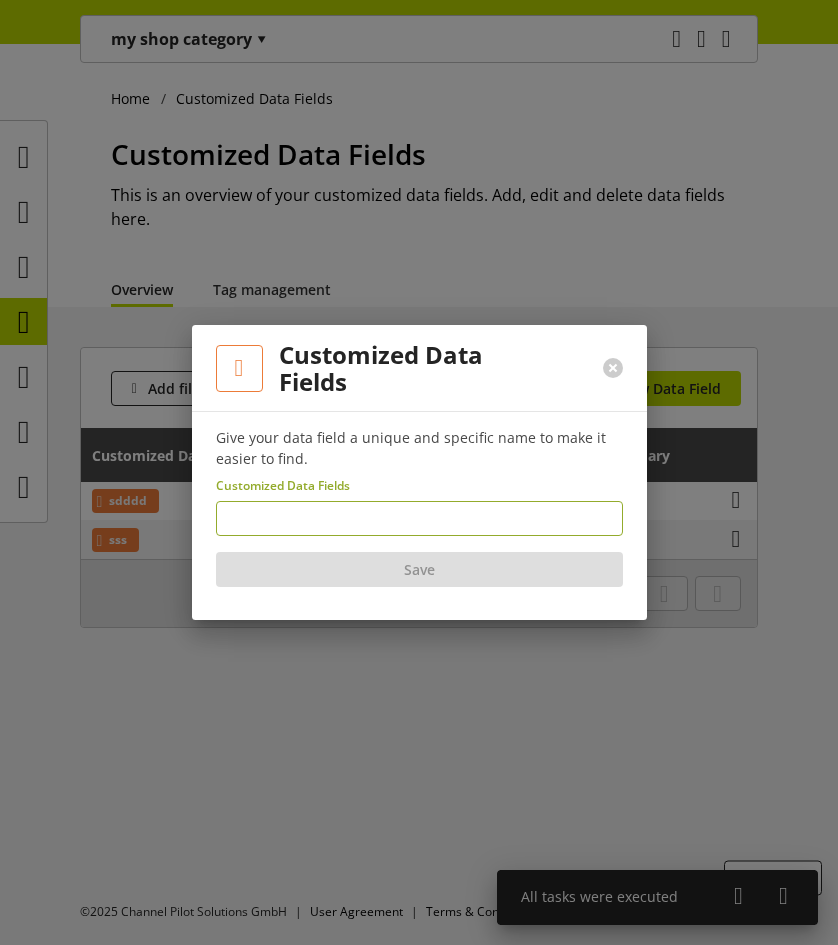click at bounding box center (419, 518) 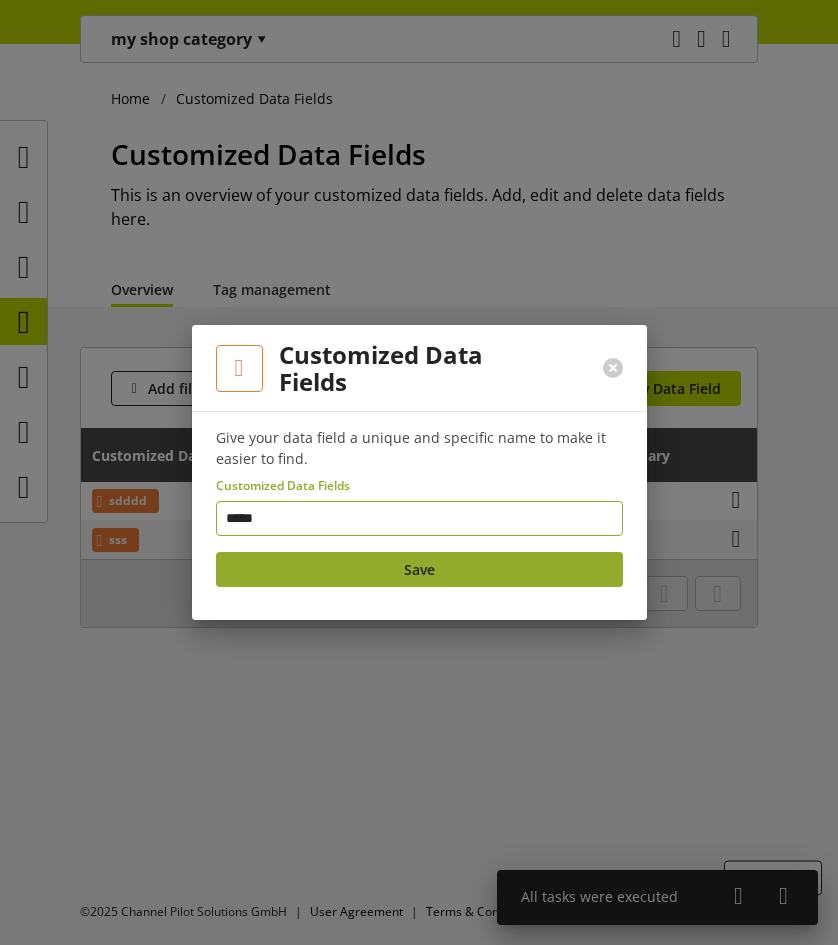 type on "*****" 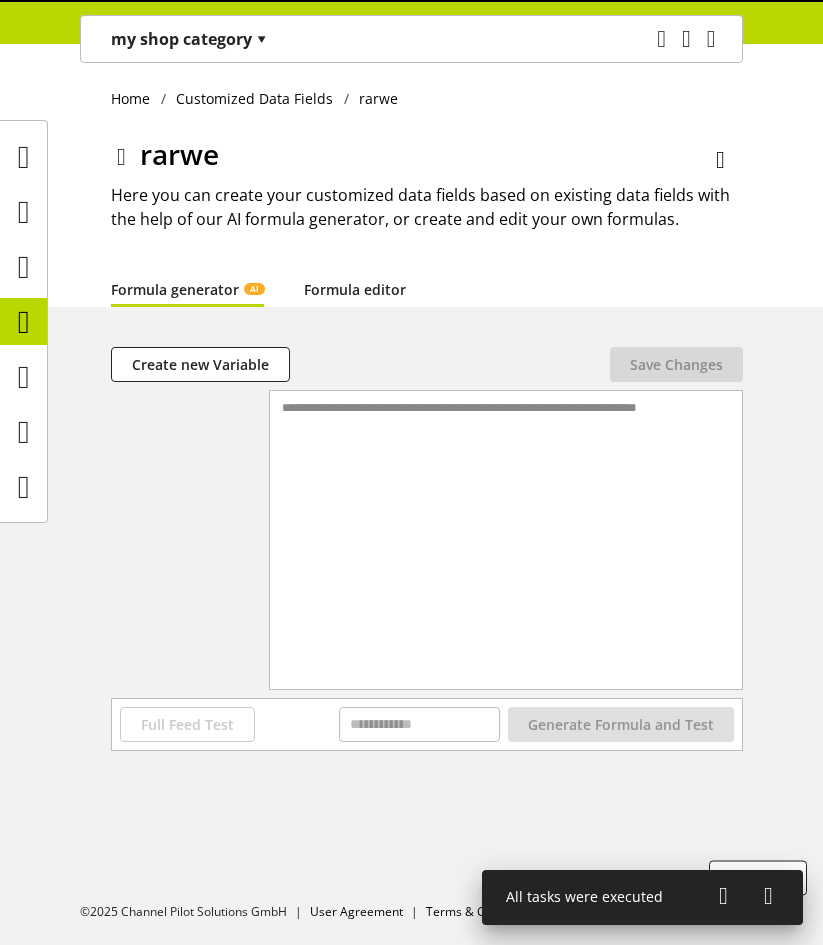 click on "Formula editor" at bounding box center [355, 289] 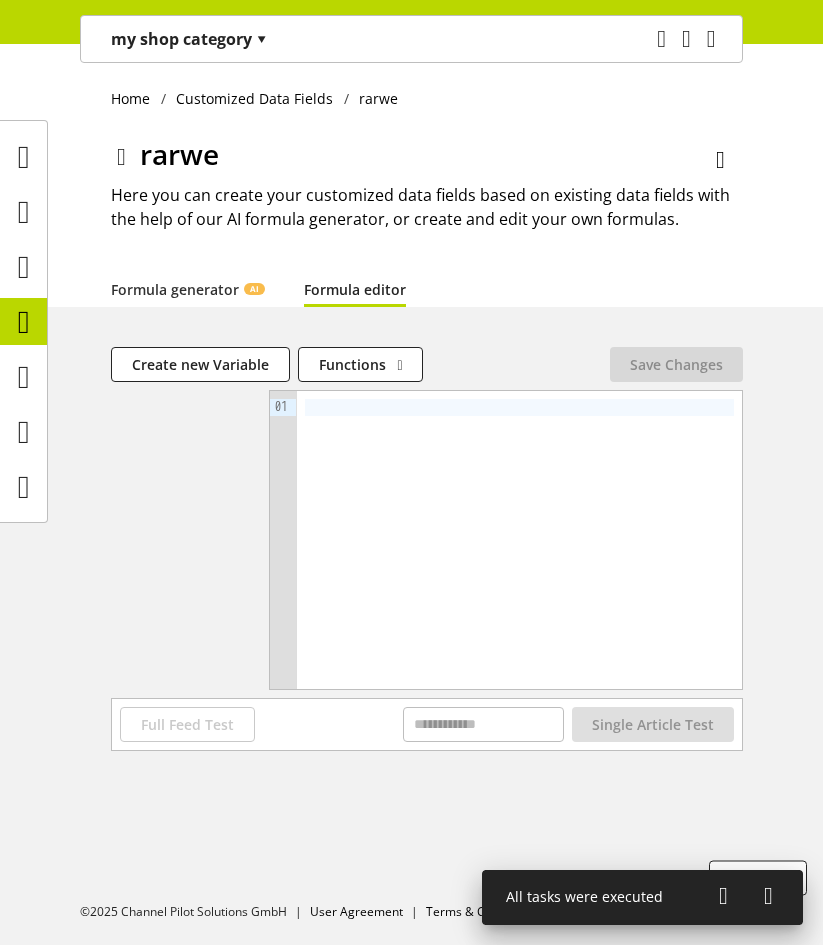 click at bounding box center (519, 540) 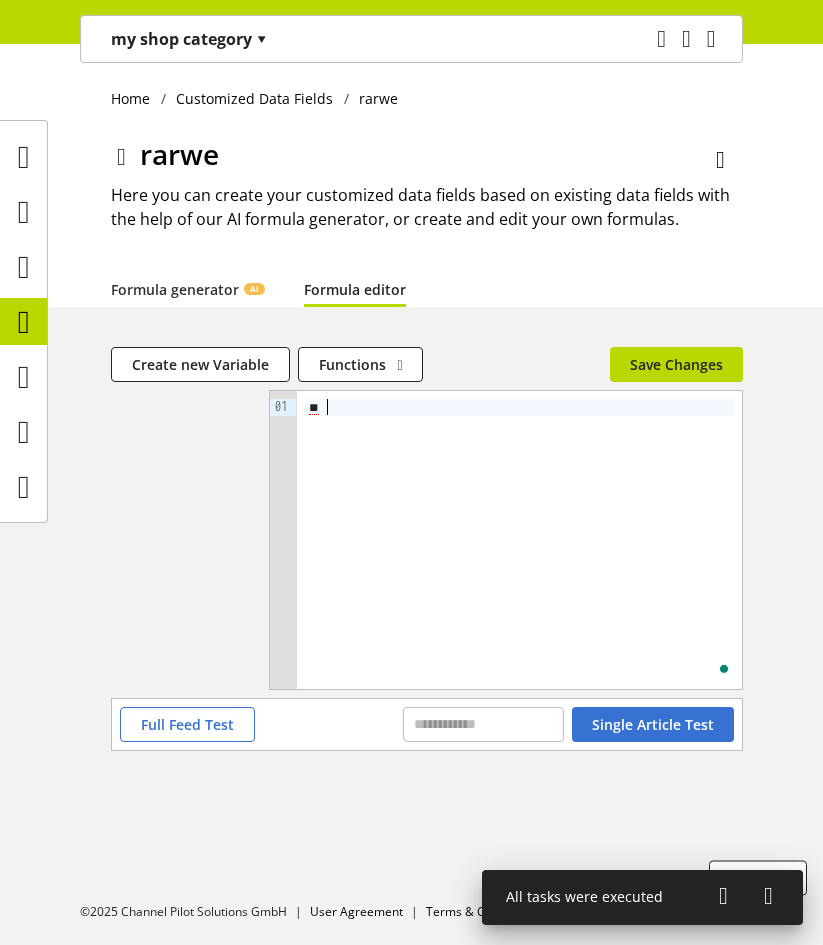 click on "**" at bounding box center (519, 407) 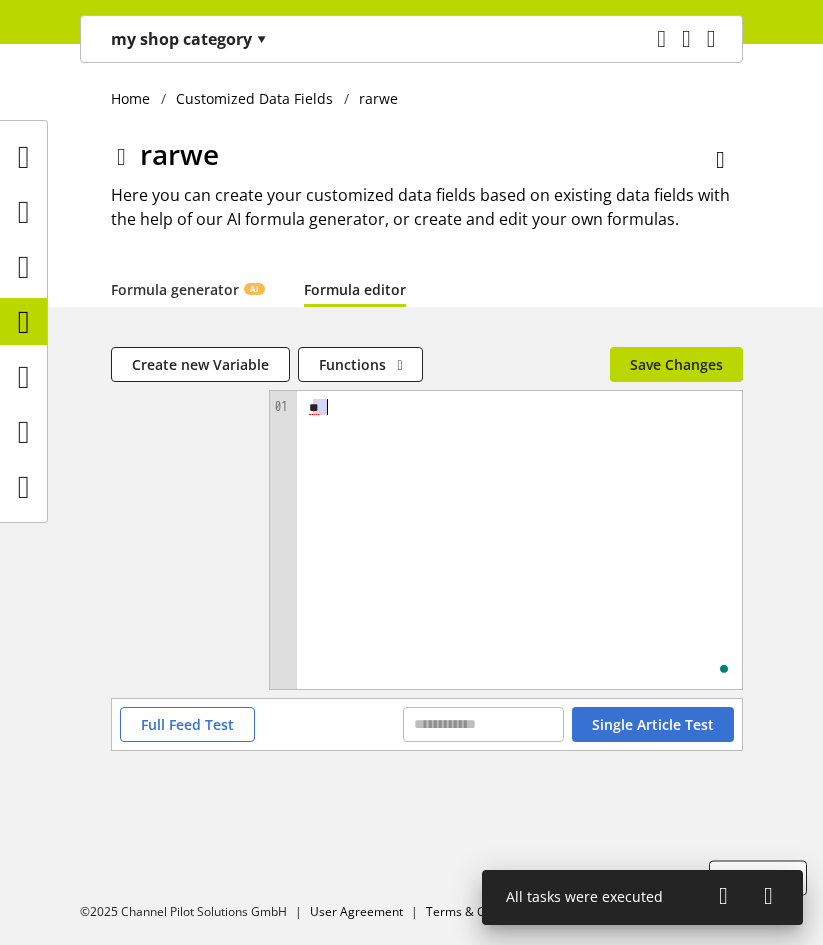 click on "**" at bounding box center (519, 407) 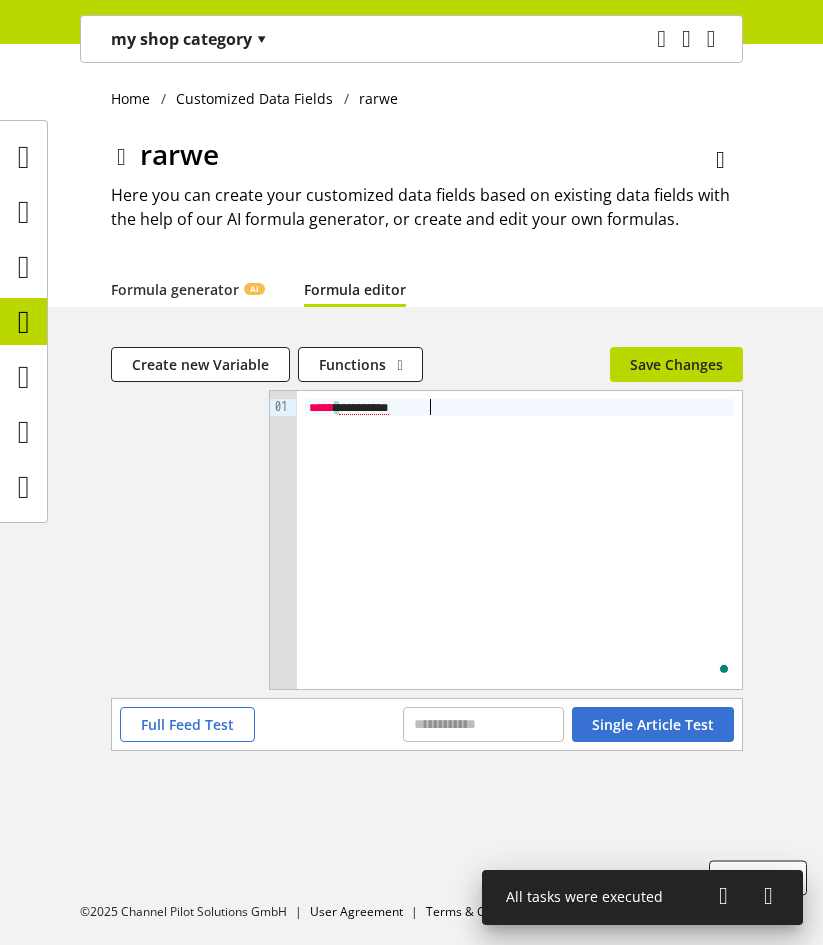 click on "*********" at bounding box center [364, 408] 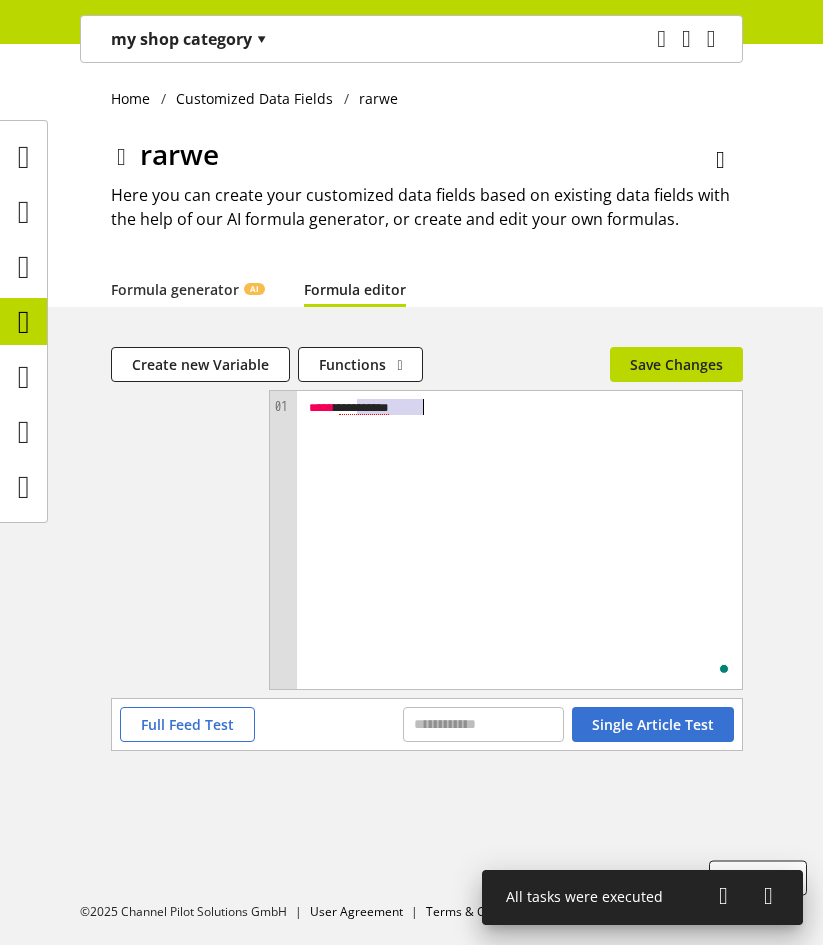 click on "*********" at bounding box center (364, 408) 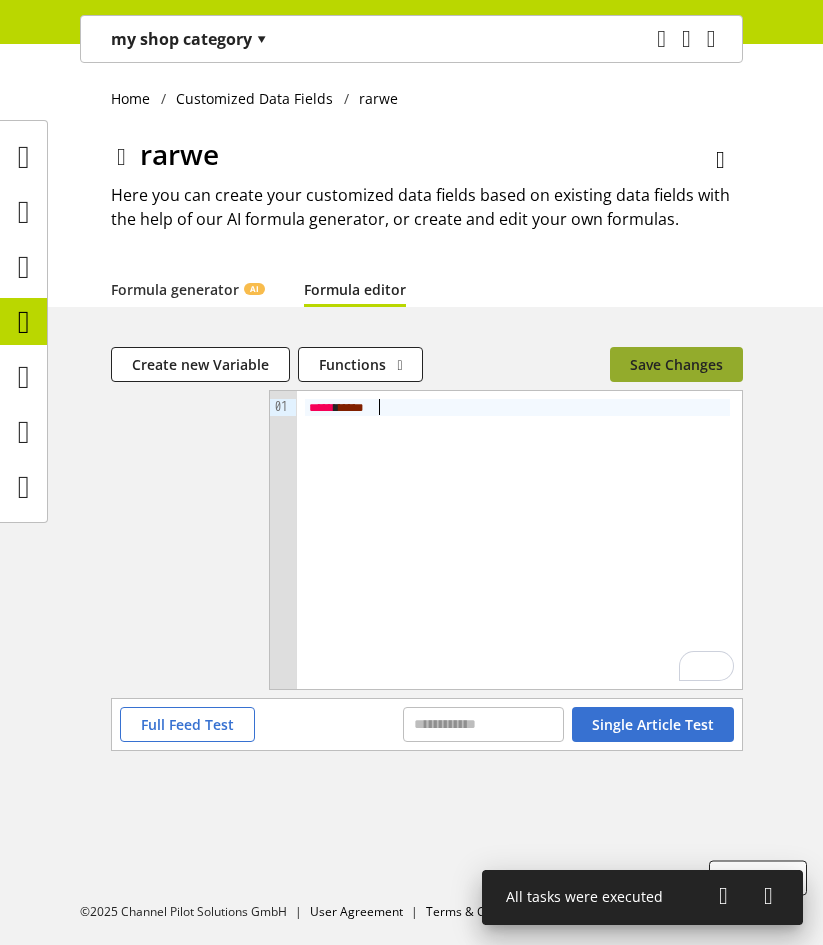 click on "Save Changes" at bounding box center (676, 364) 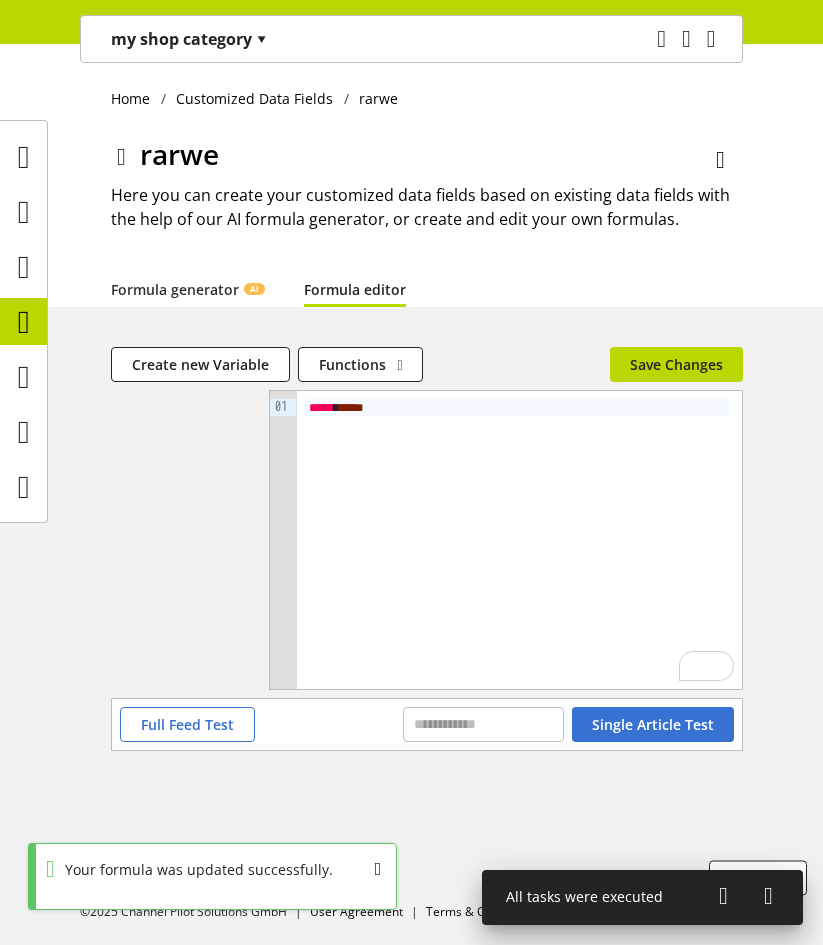 click at bounding box center [723, 896] 